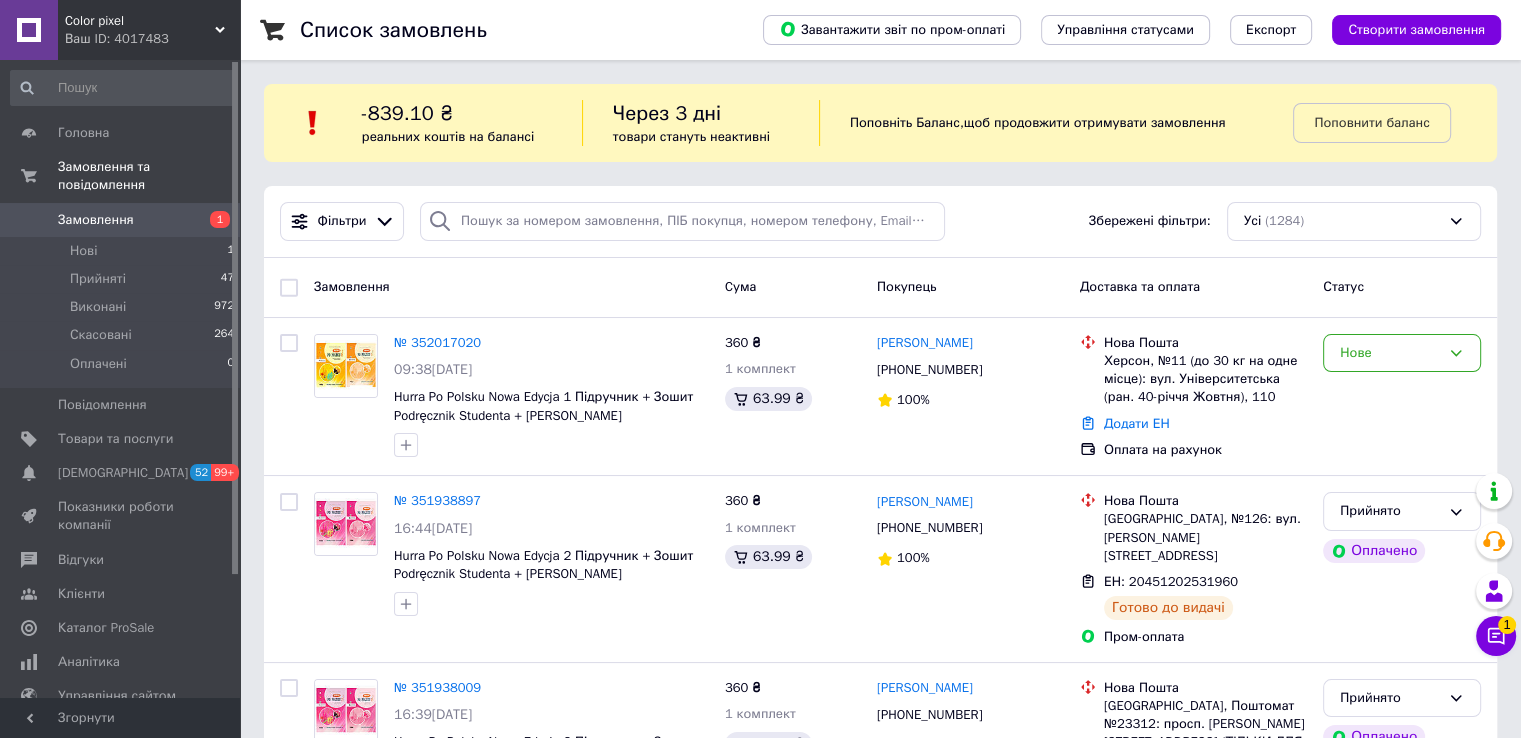 scroll, scrollTop: 0, scrollLeft: 0, axis: both 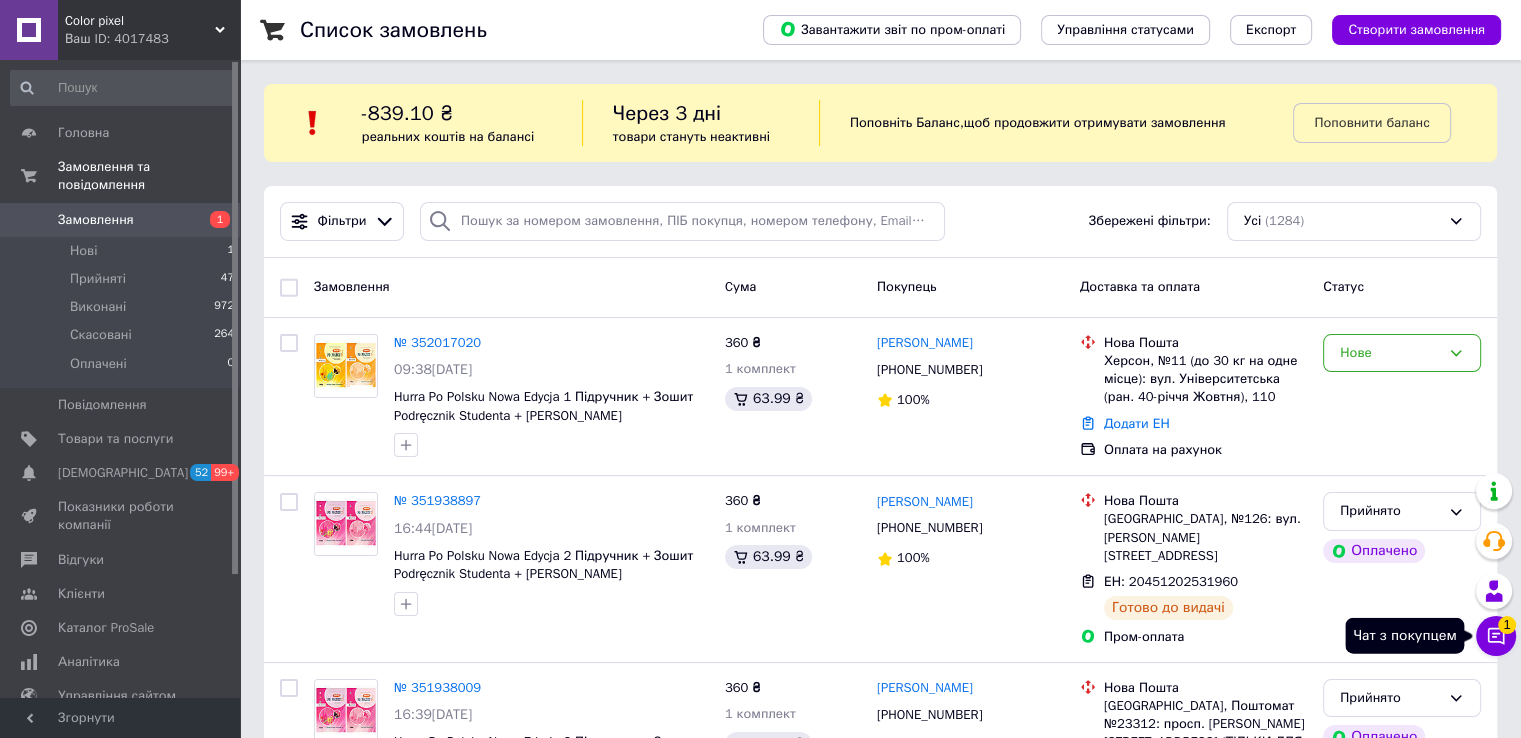 click on "Чат з покупцем 1" at bounding box center (1496, 636) 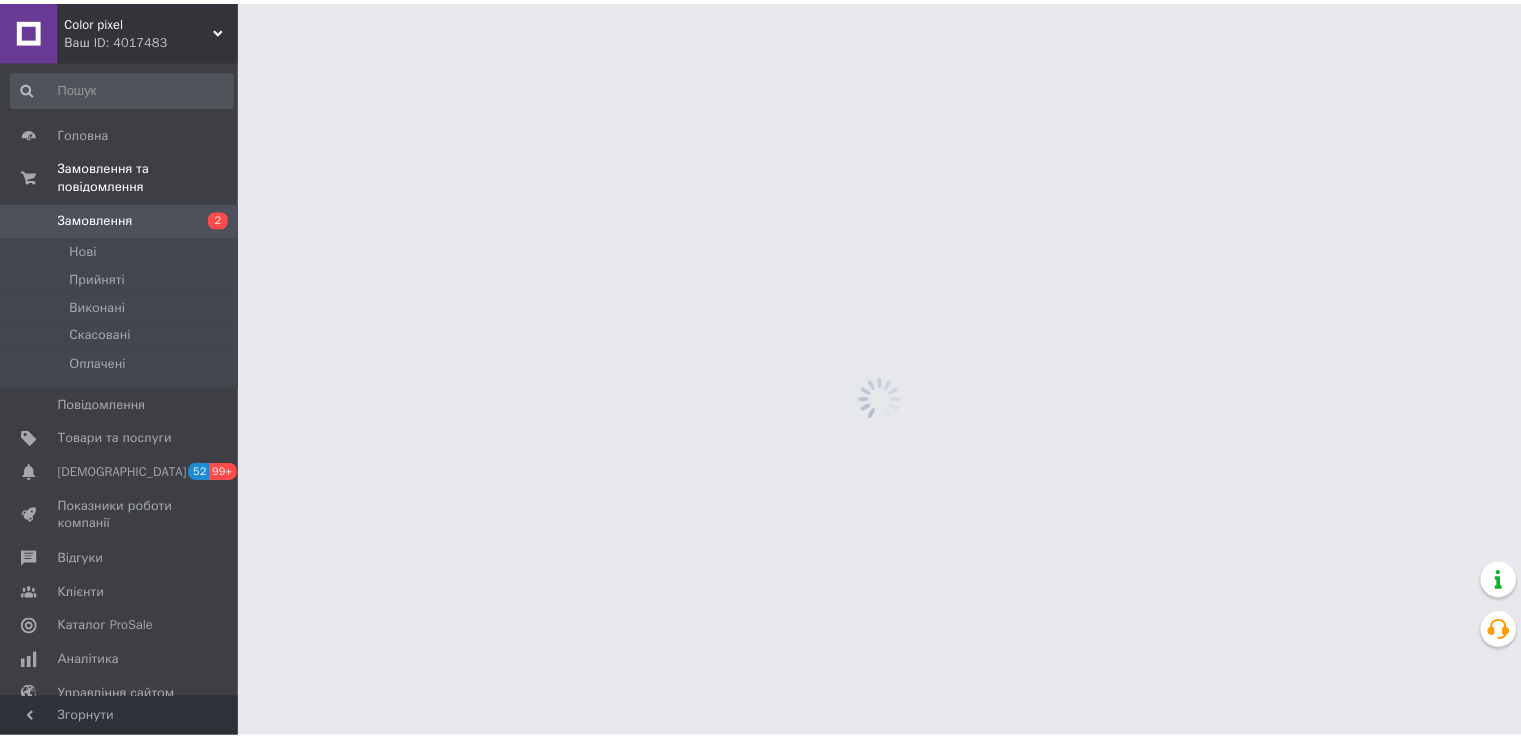 scroll, scrollTop: 0, scrollLeft: 0, axis: both 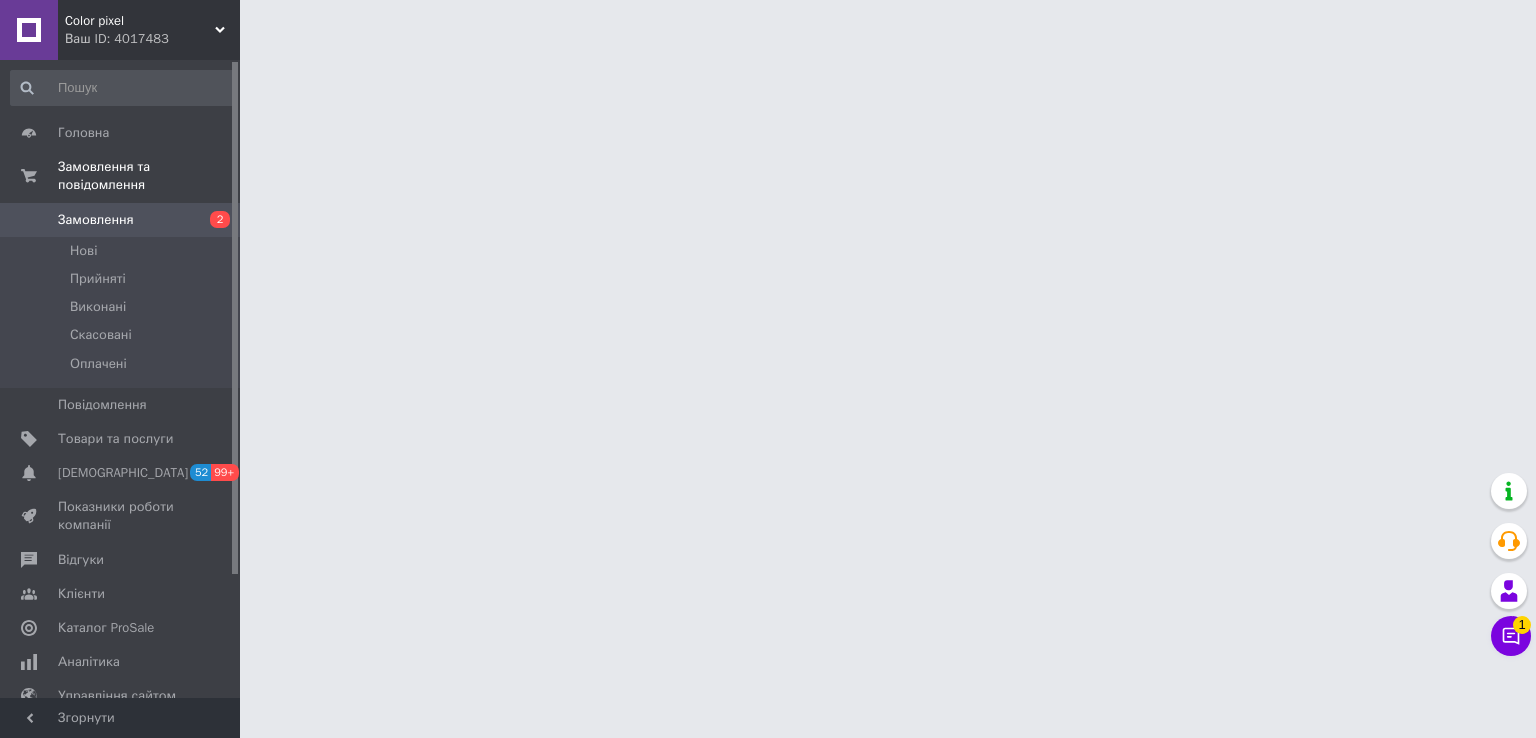 click on "Color pixel Ваш ID: 4017483 Сайт Color pixel Кабінет покупця Перевірити стан системи Сторінка на порталі Довідка Вийти Головна Замовлення та повідомлення Замовлення 2 Нові Прийняті Виконані Скасовані Оплачені Повідомлення 0 Товари та послуги Сповіщення 52 99+ Показники роботи компанії Відгуки Клієнти Каталог ProSale Аналітика Управління сайтом Гаманець компанії Маркет Налаштування Тарифи та рахунки Prom мікс 1 000 Згорнути" at bounding box center [768, 25] 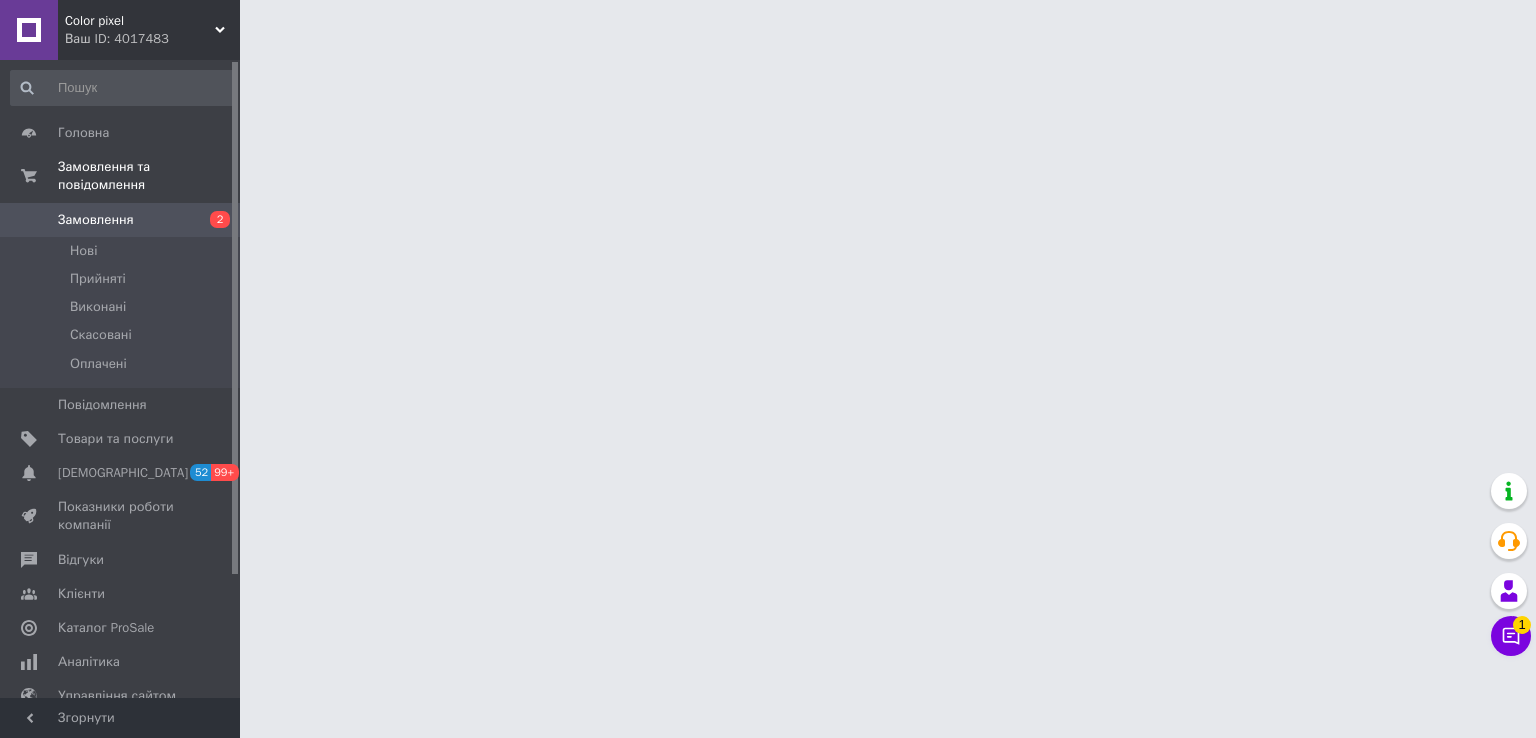 click on "Color pixel Ваш ID: 4017483 Сайт Color pixel Кабінет покупця Перевірити стан системи Сторінка на порталі Довідка Вийти Головна Замовлення та повідомлення Замовлення 2 Нові Прийняті Виконані Скасовані Оплачені Повідомлення 0 Товари та послуги Сповіщення 52 99+ Показники роботи компанії Відгуки Клієнти Каталог ProSale Аналітика Управління сайтом Гаманець компанії Маркет Налаштування Тарифи та рахунки Prom мікс 1 000 Згорнути" at bounding box center [768, 25] 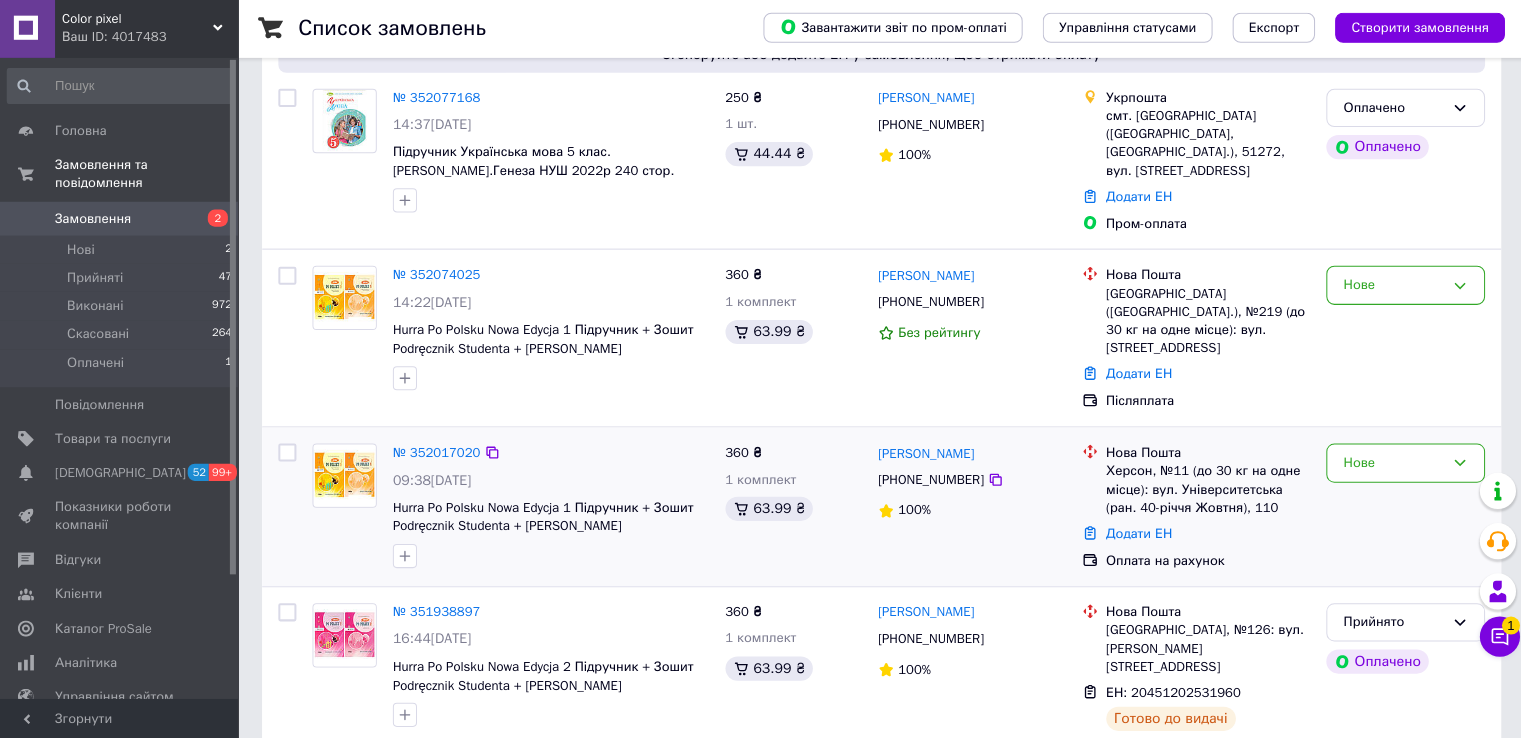 scroll, scrollTop: 295, scrollLeft: 0, axis: vertical 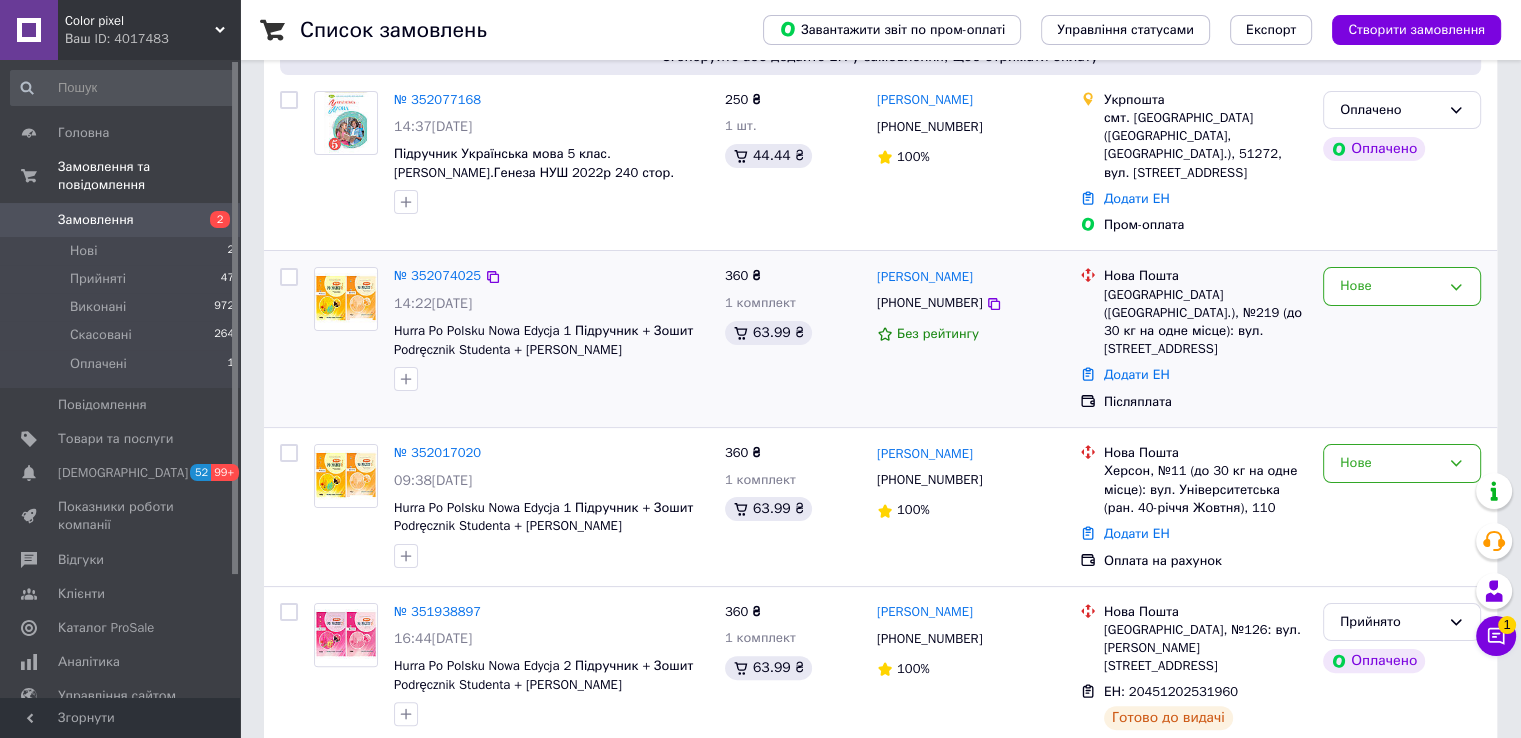 drag, startPoint x: 567, startPoint y: 285, endPoint x: 696, endPoint y: 277, distance: 129.24782 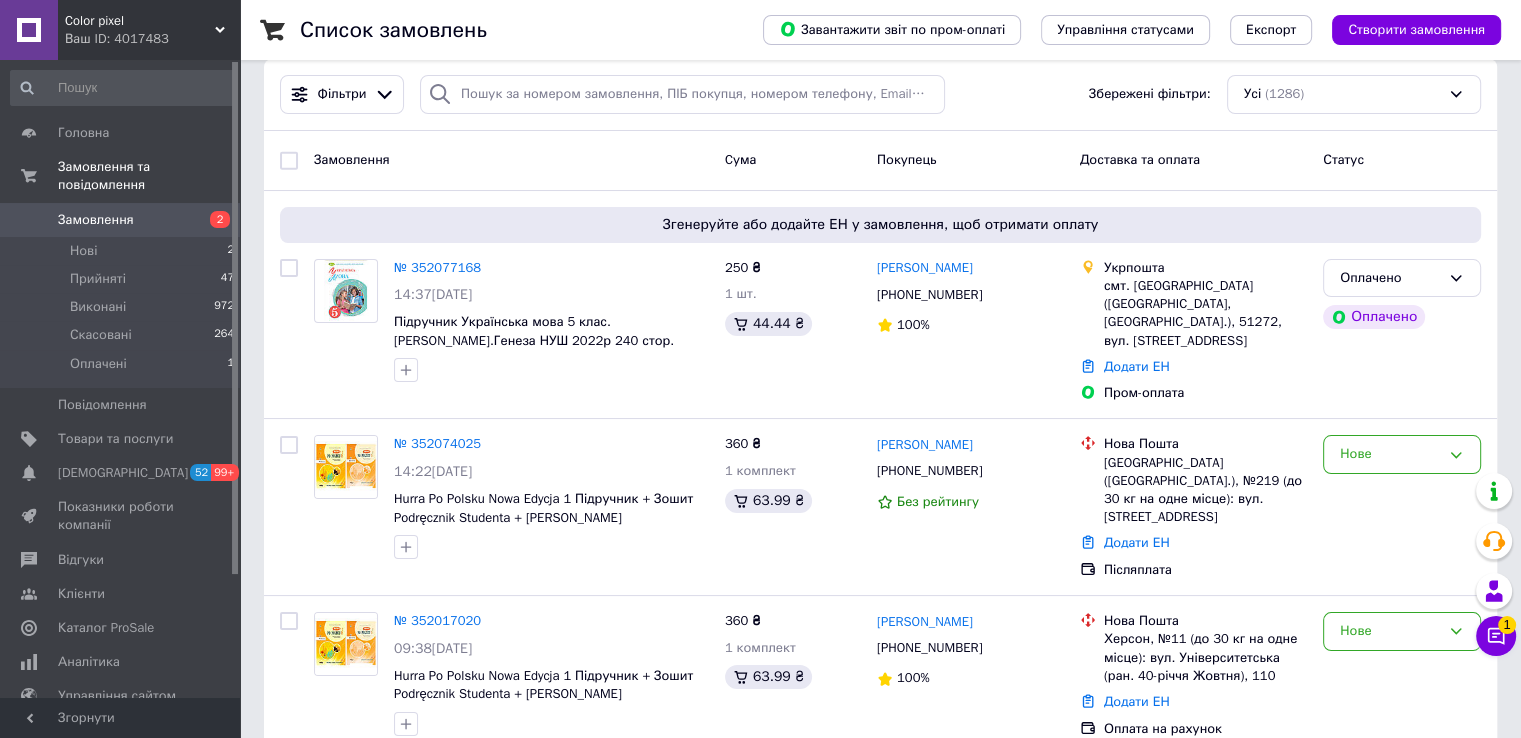 scroll, scrollTop: 0, scrollLeft: 0, axis: both 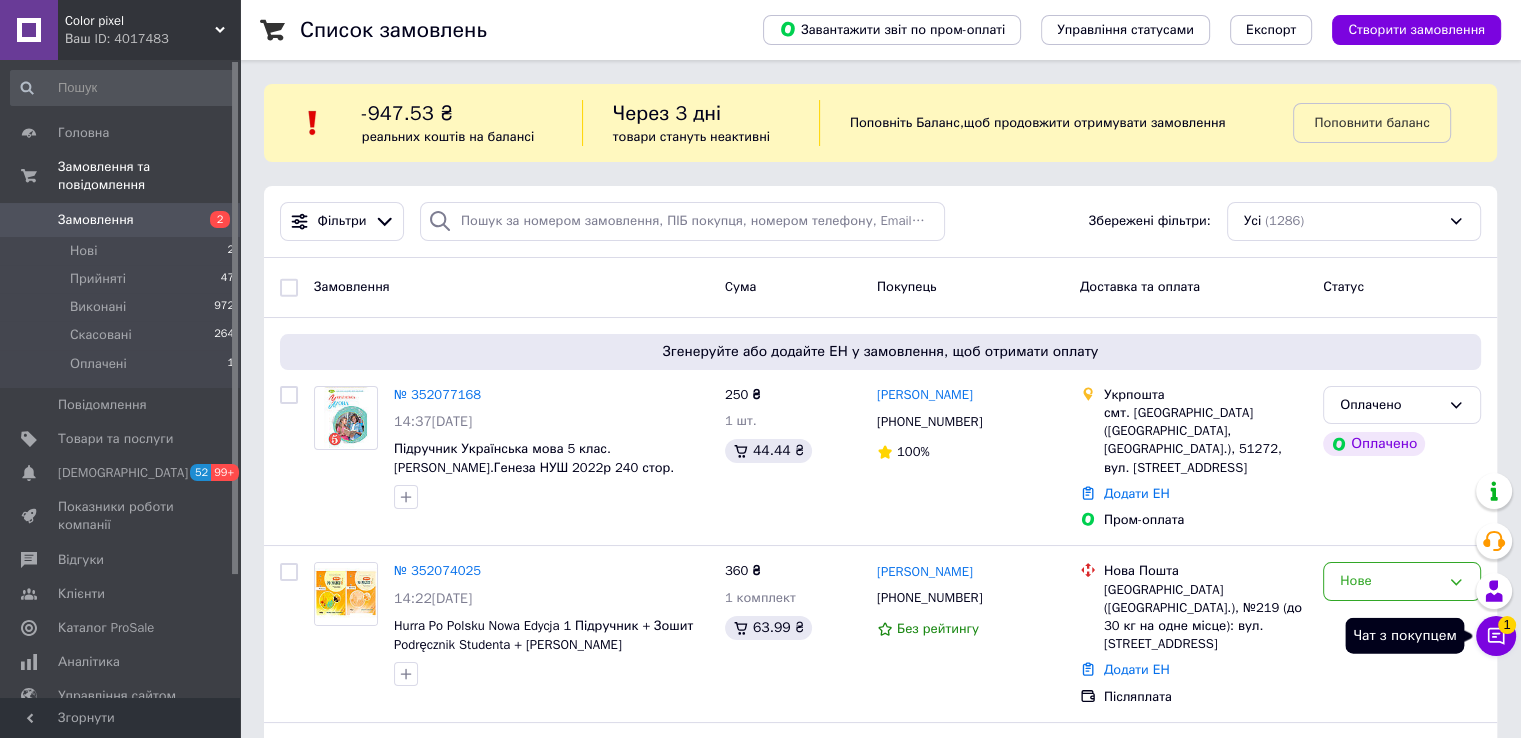click on "Чат з покупцем 1" at bounding box center (1496, 636) 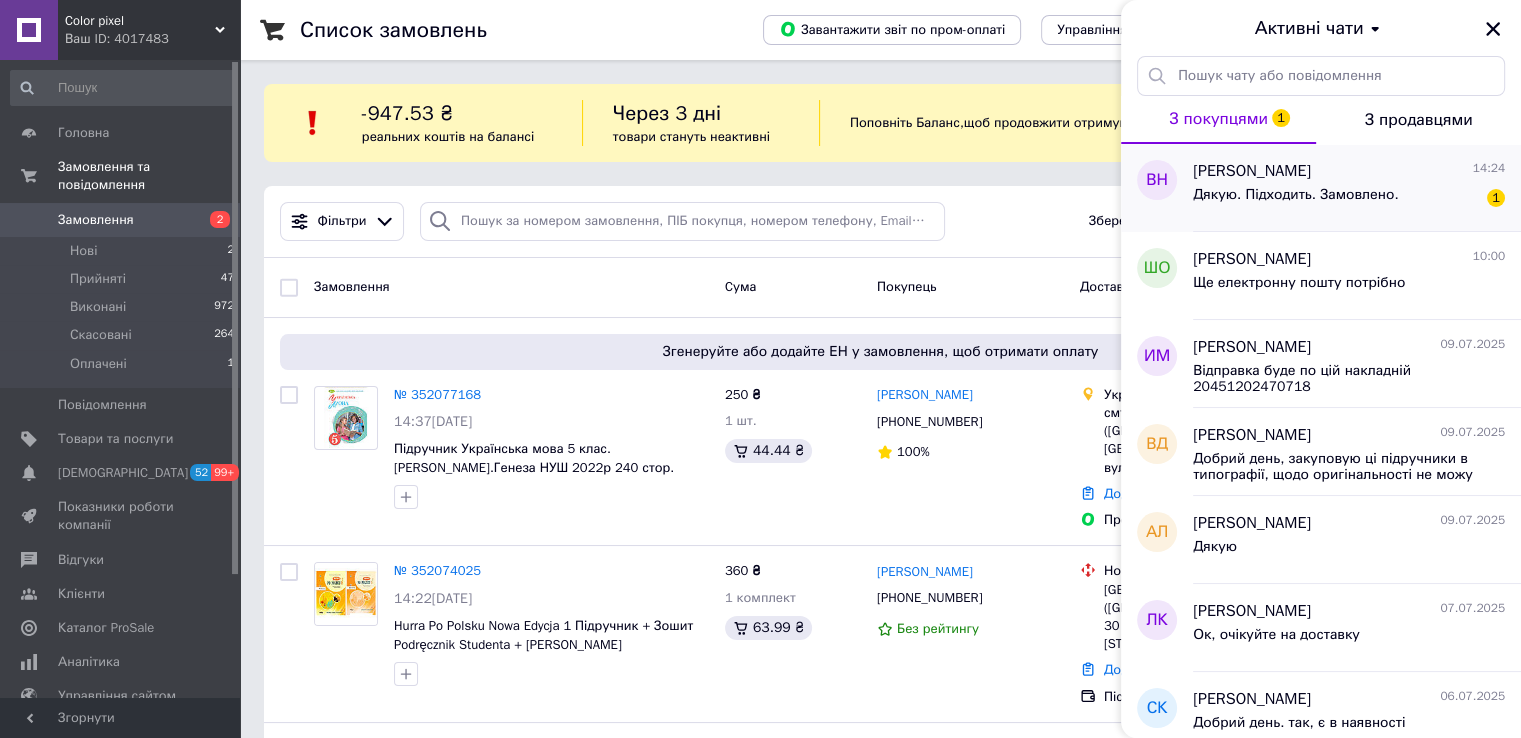 click on "Дякую. Підходить. Замовлено." at bounding box center (1295, 201) 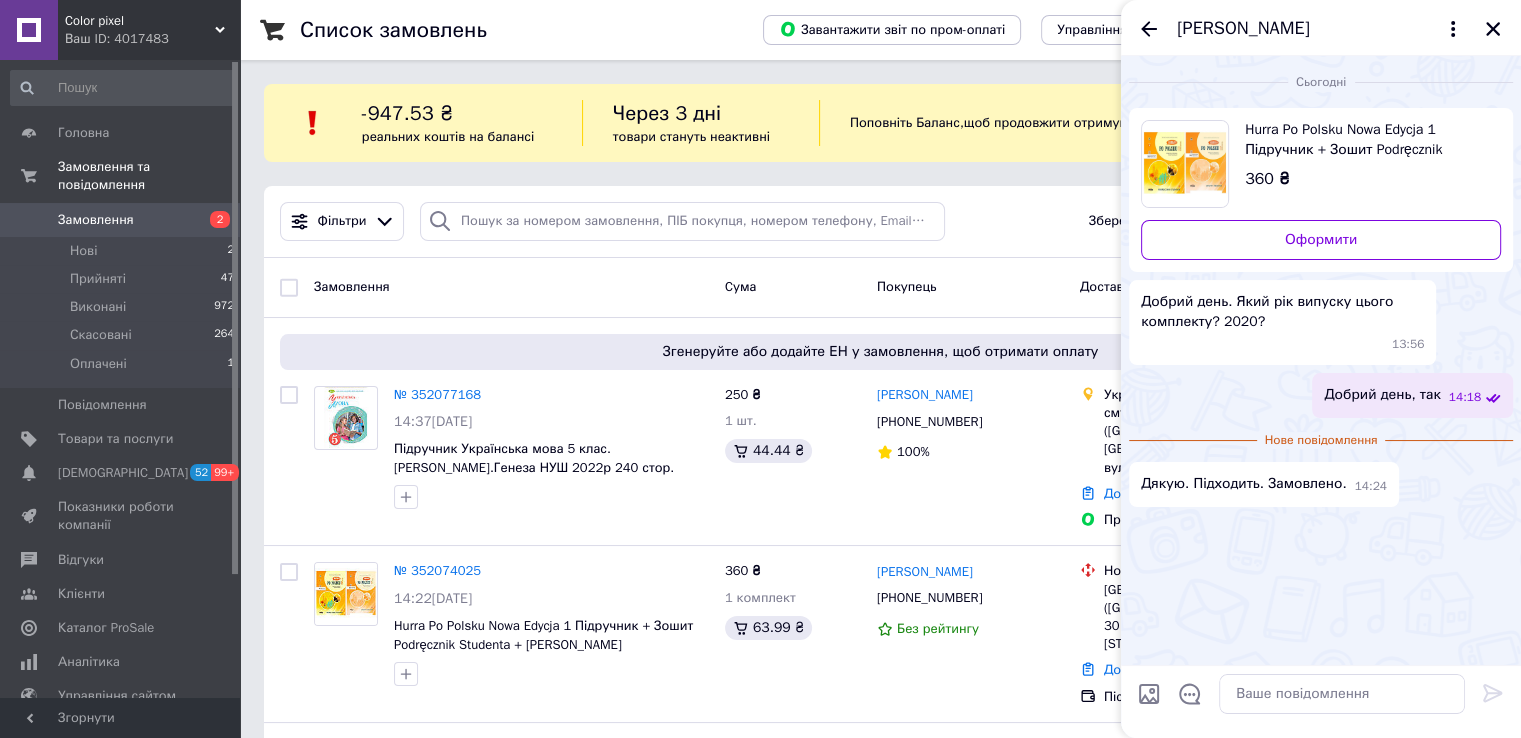 click on "Виктор Наумкин" at bounding box center (1321, 28) 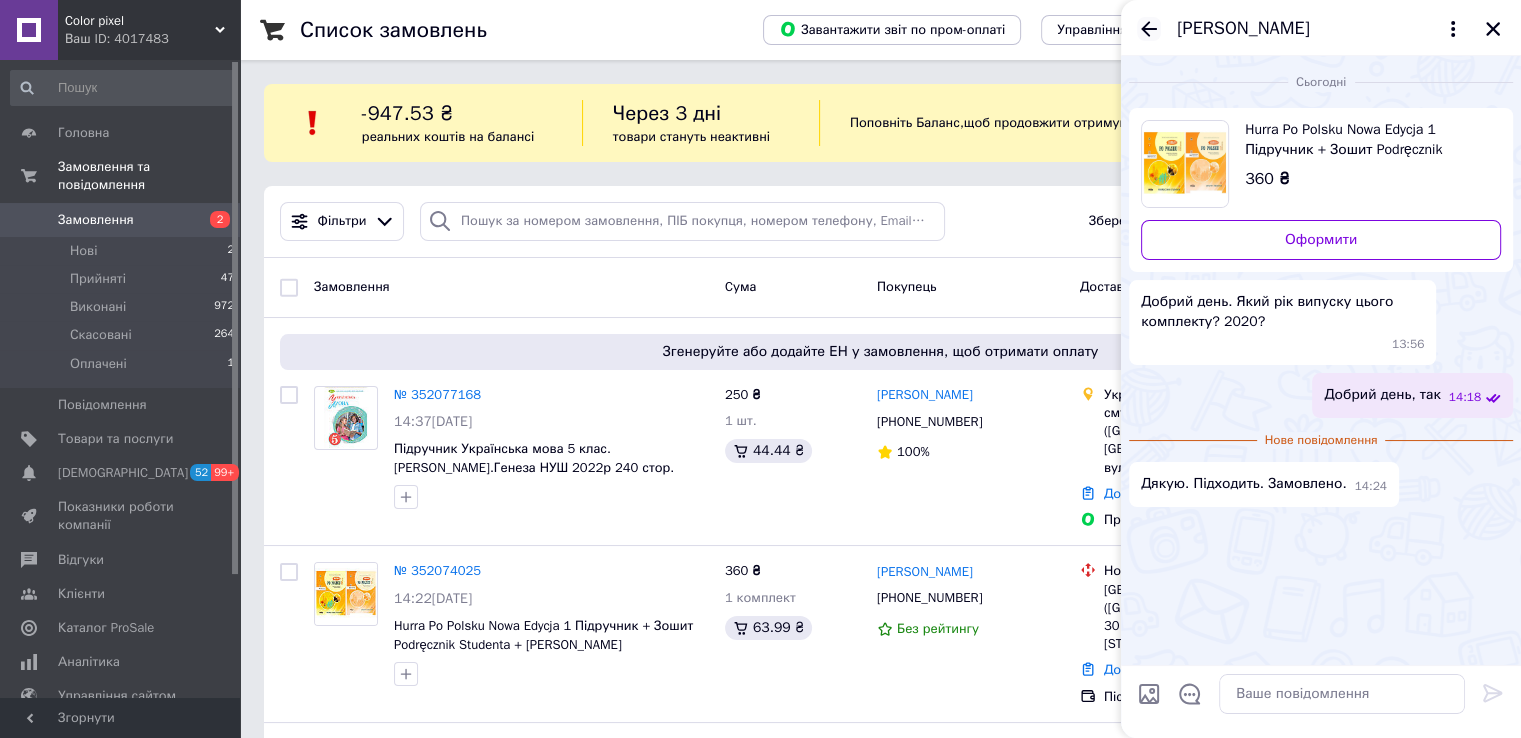click 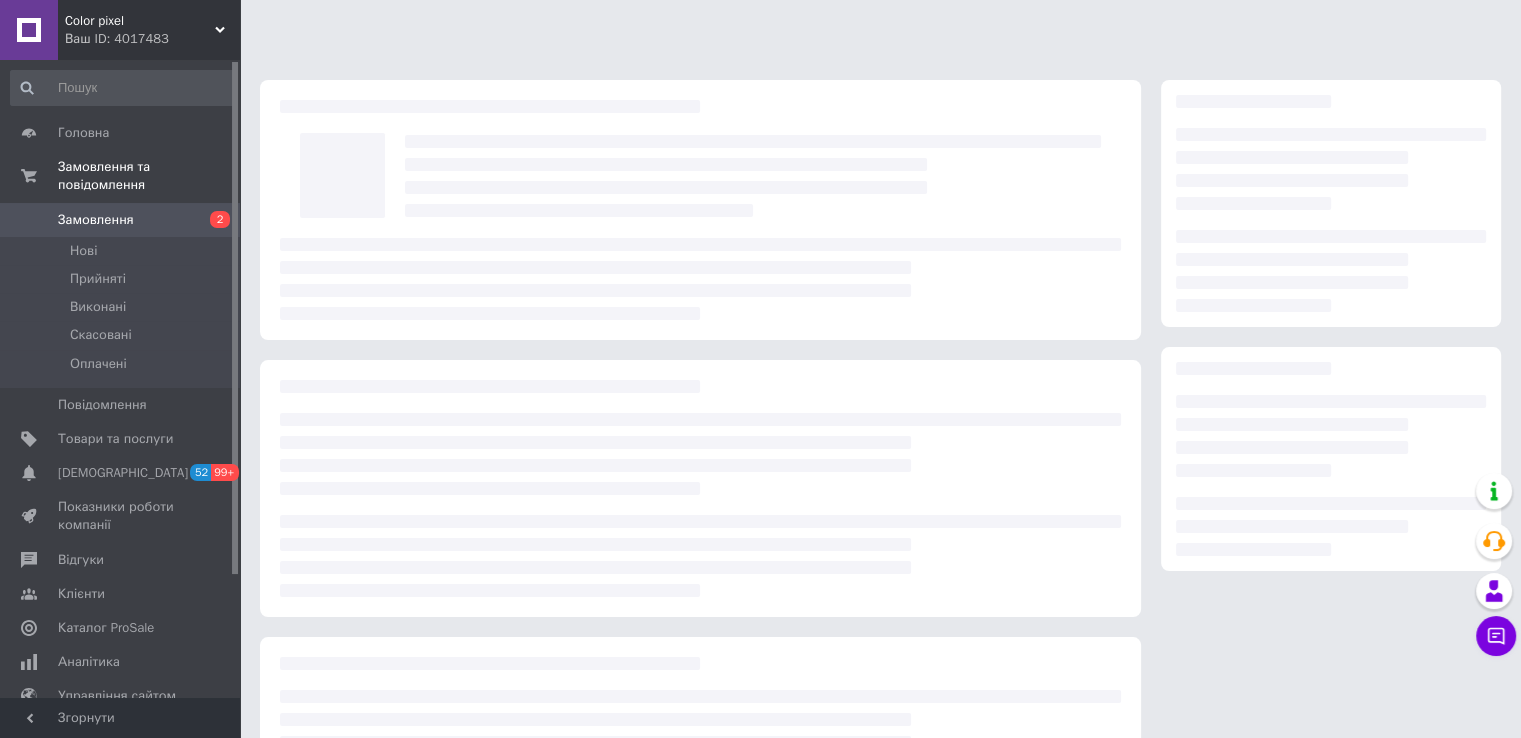 scroll, scrollTop: 0, scrollLeft: 0, axis: both 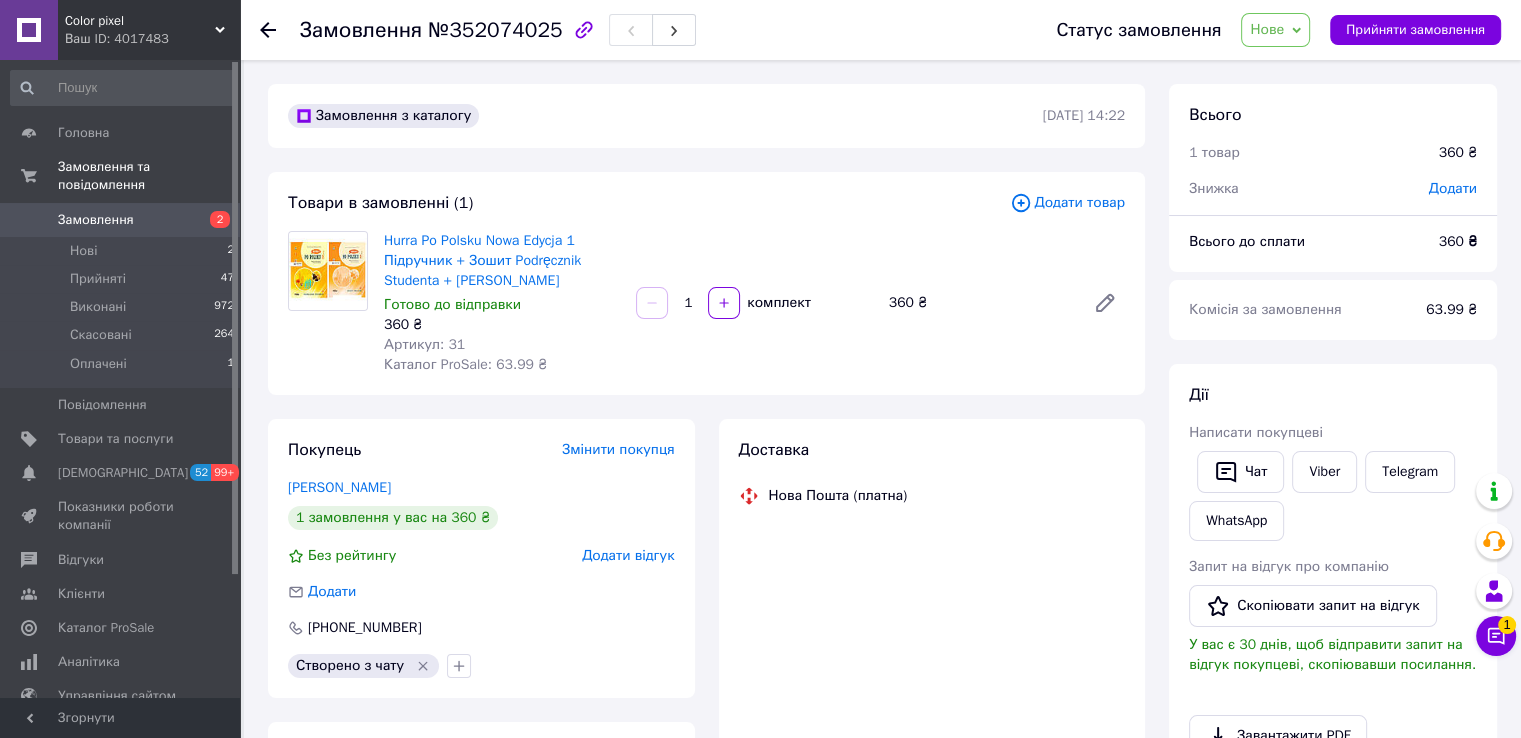 click on "Нове" at bounding box center [1267, 29] 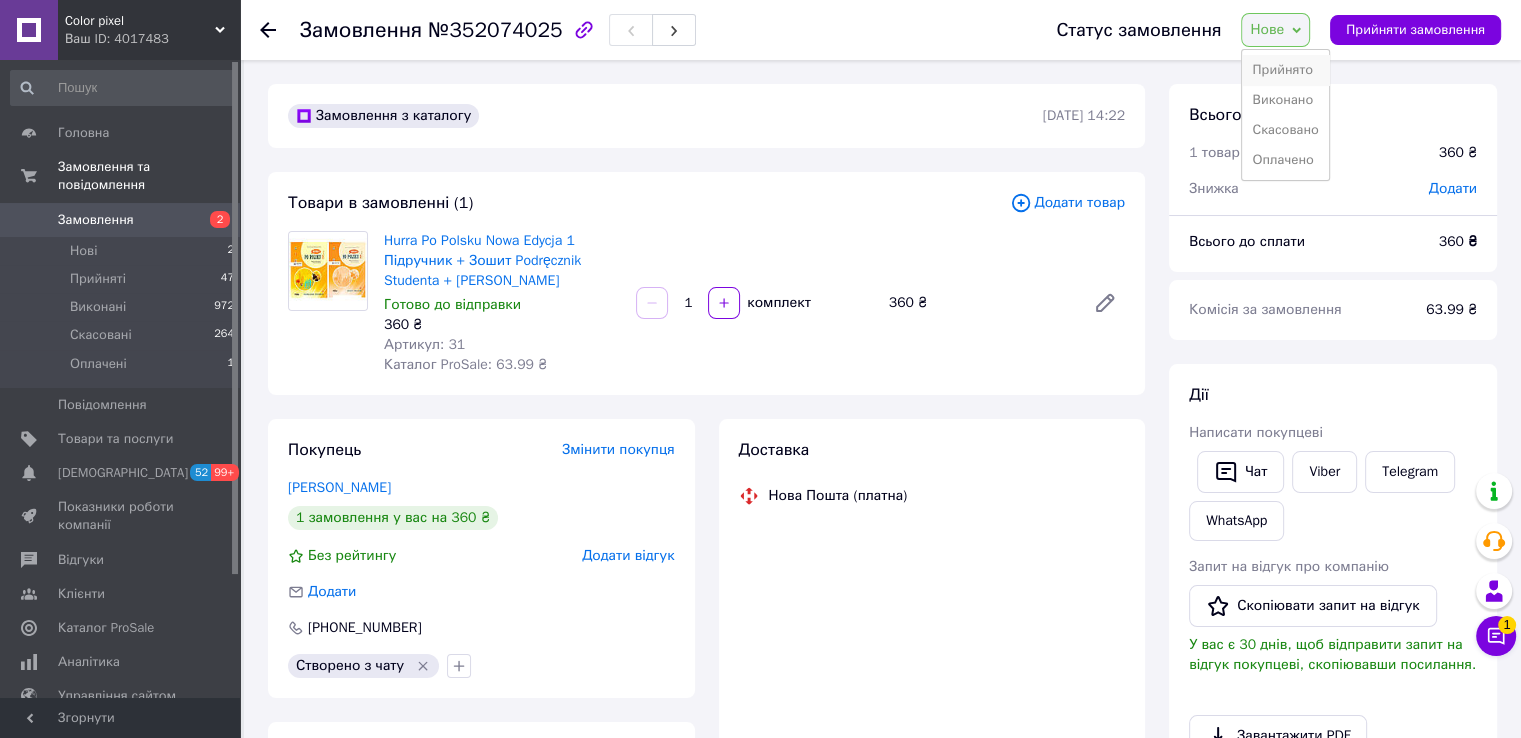 click on "Прийнято" at bounding box center [1285, 70] 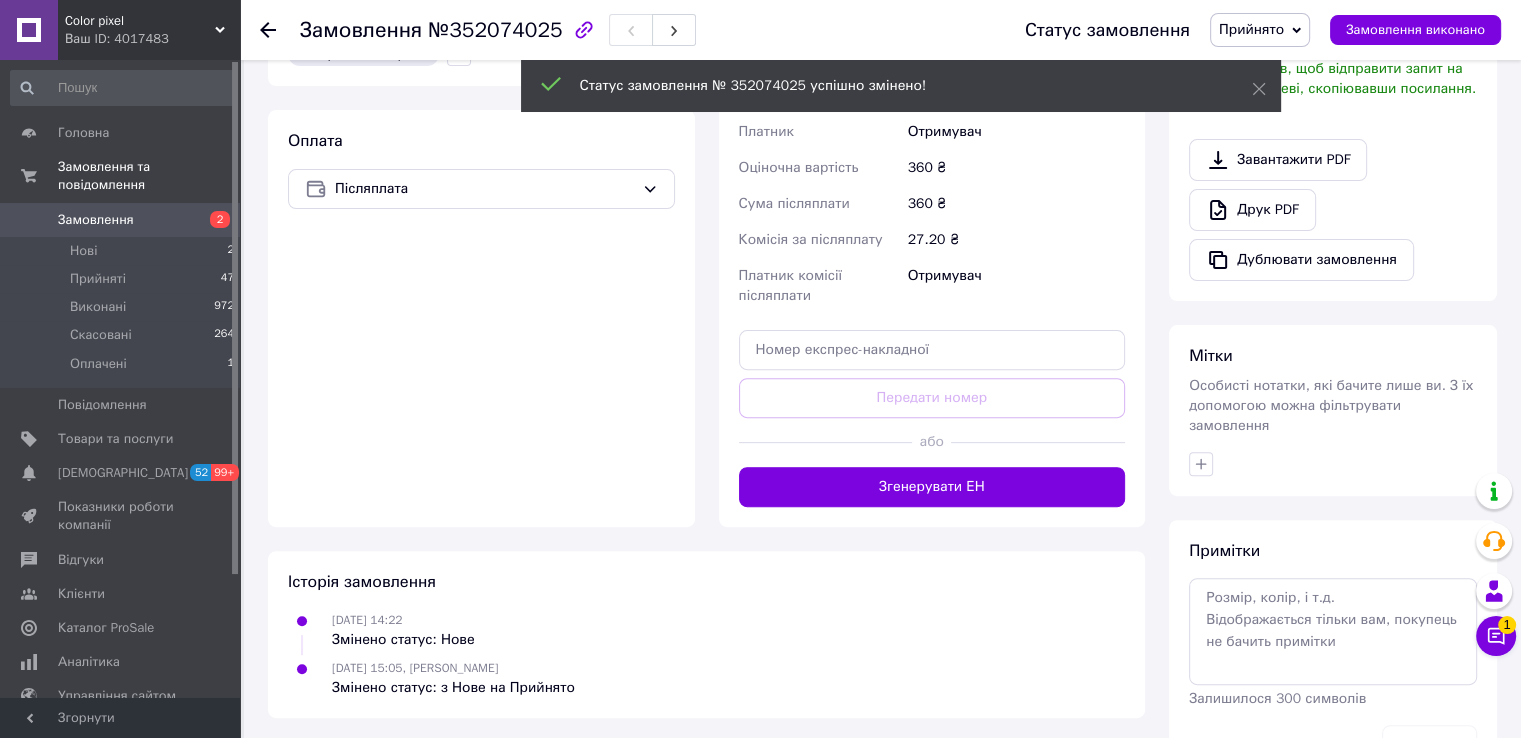 scroll, scrollTop: 624, scrollLeft: 0, axis: vertical 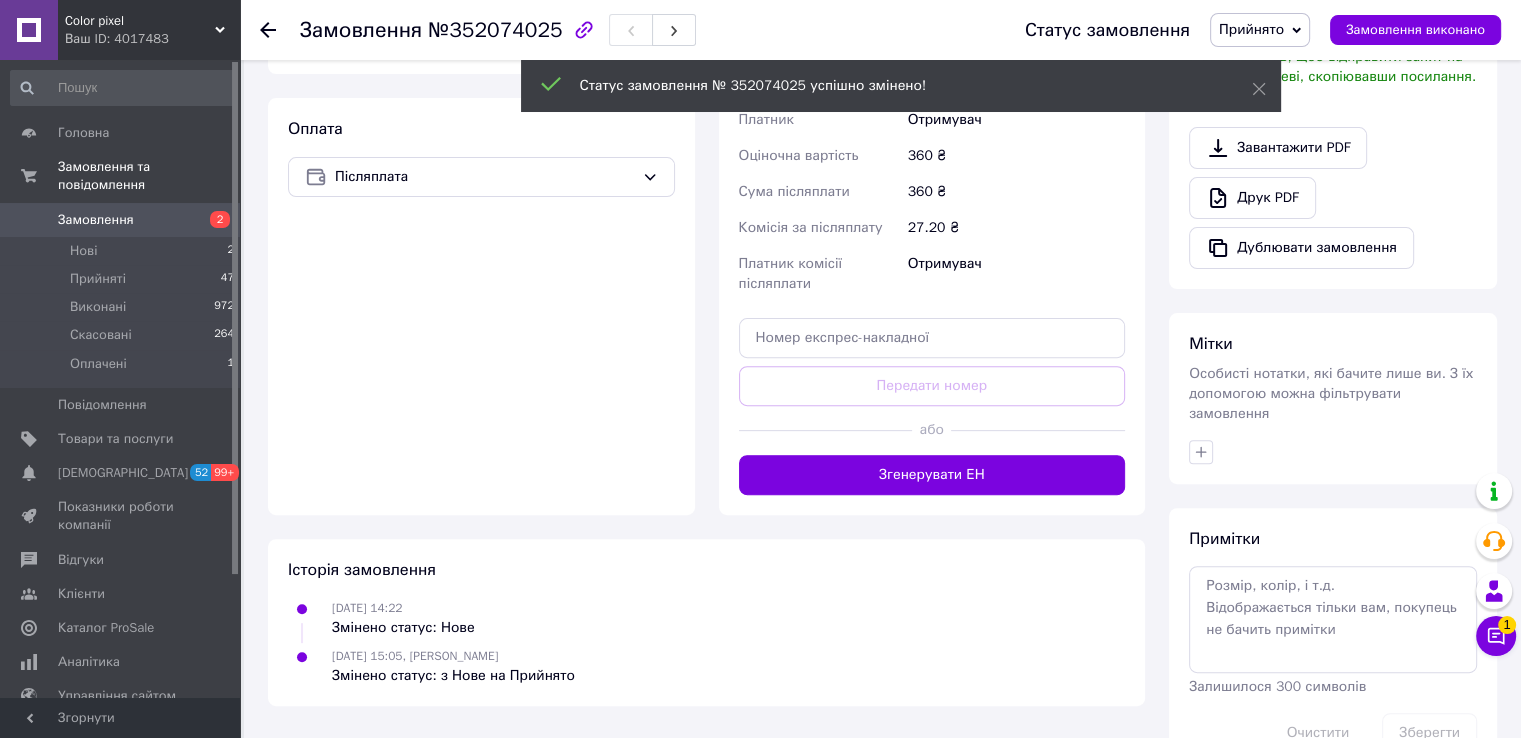 click on "Згенерувати ЕН" at bounding box center [932, 475] 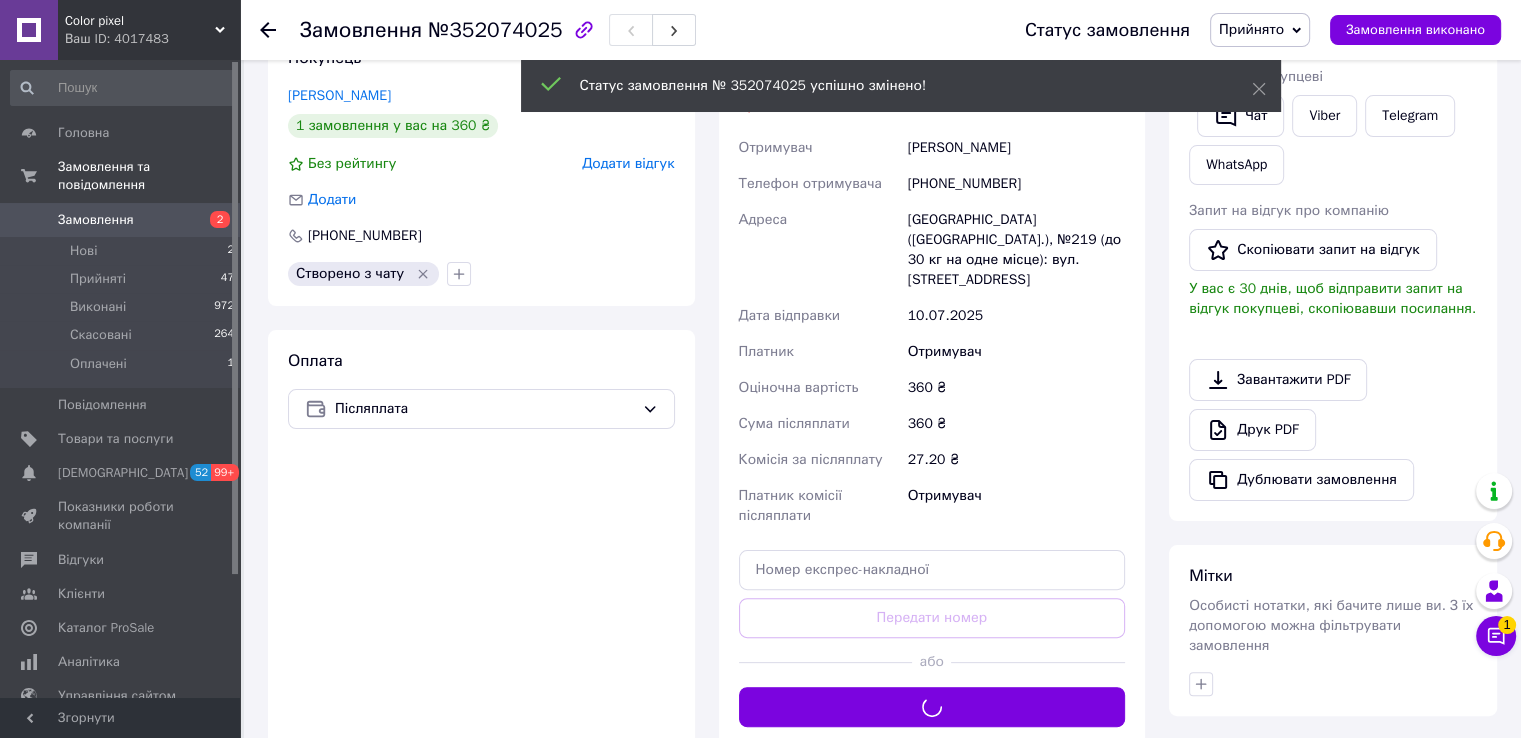 scroll, scrollTop: 124, scrollLeft: 0, axis: vertical 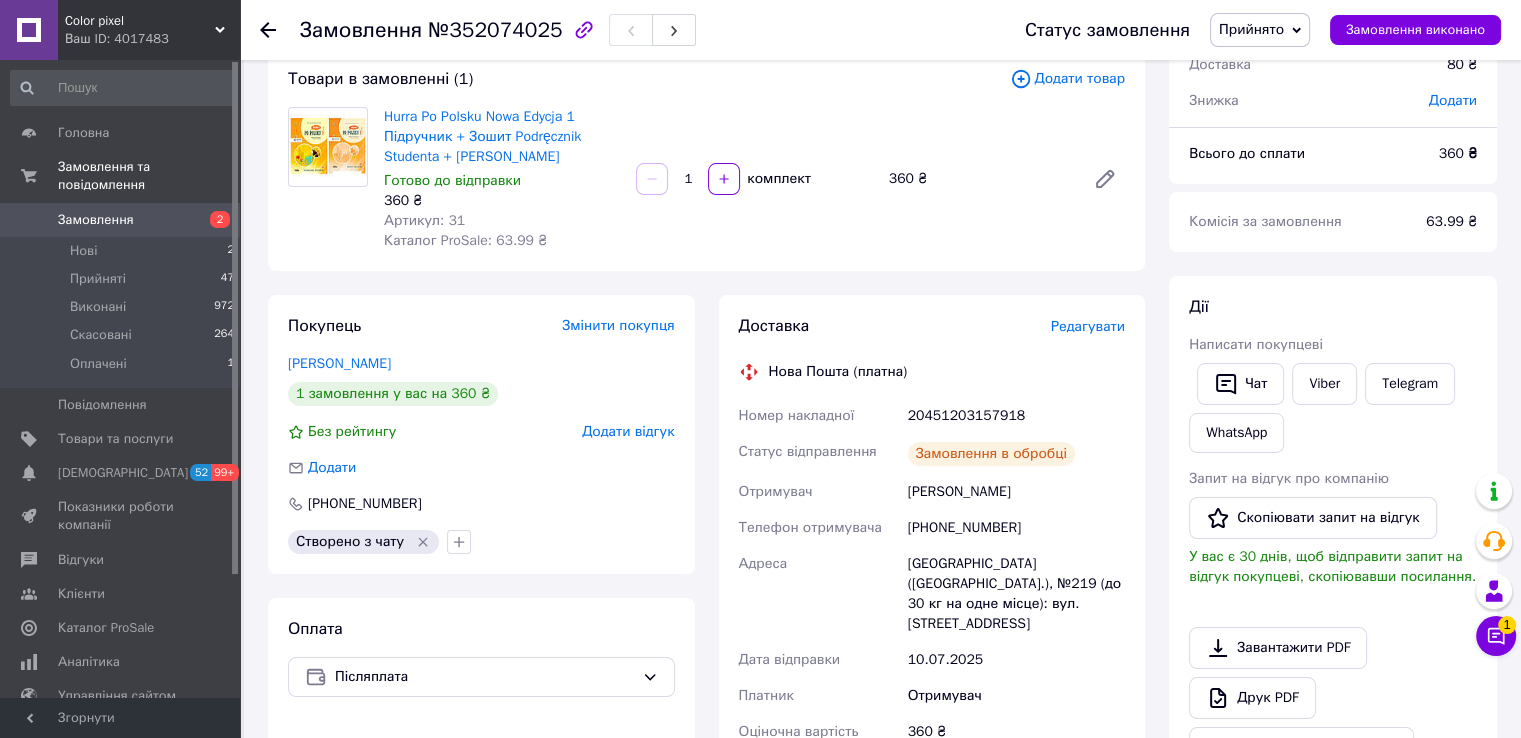 click on "20451203157918" at bounding box center (1016, 416) 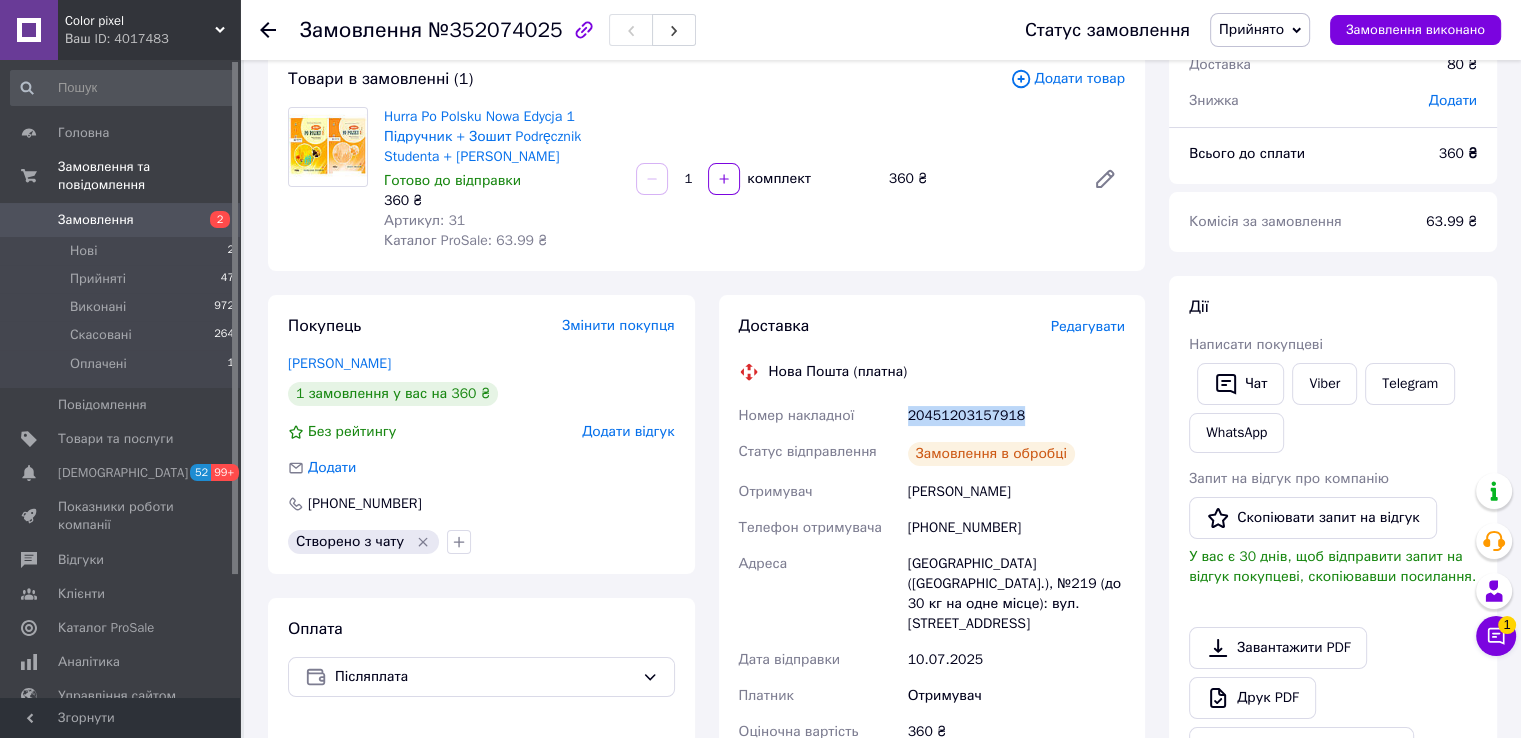 click on "20451203157918" at bounding box center [1016, 416] 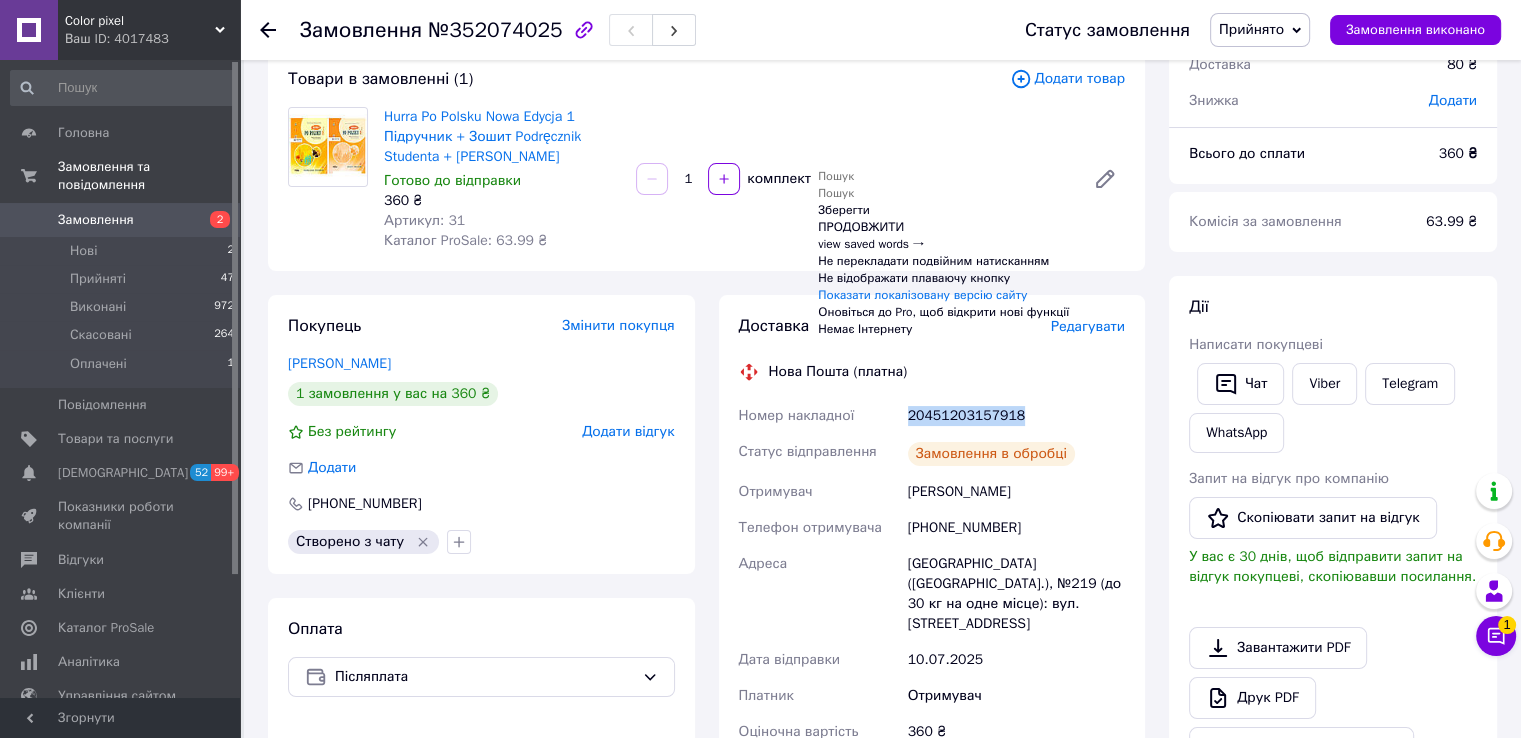copy on "20451203157918" 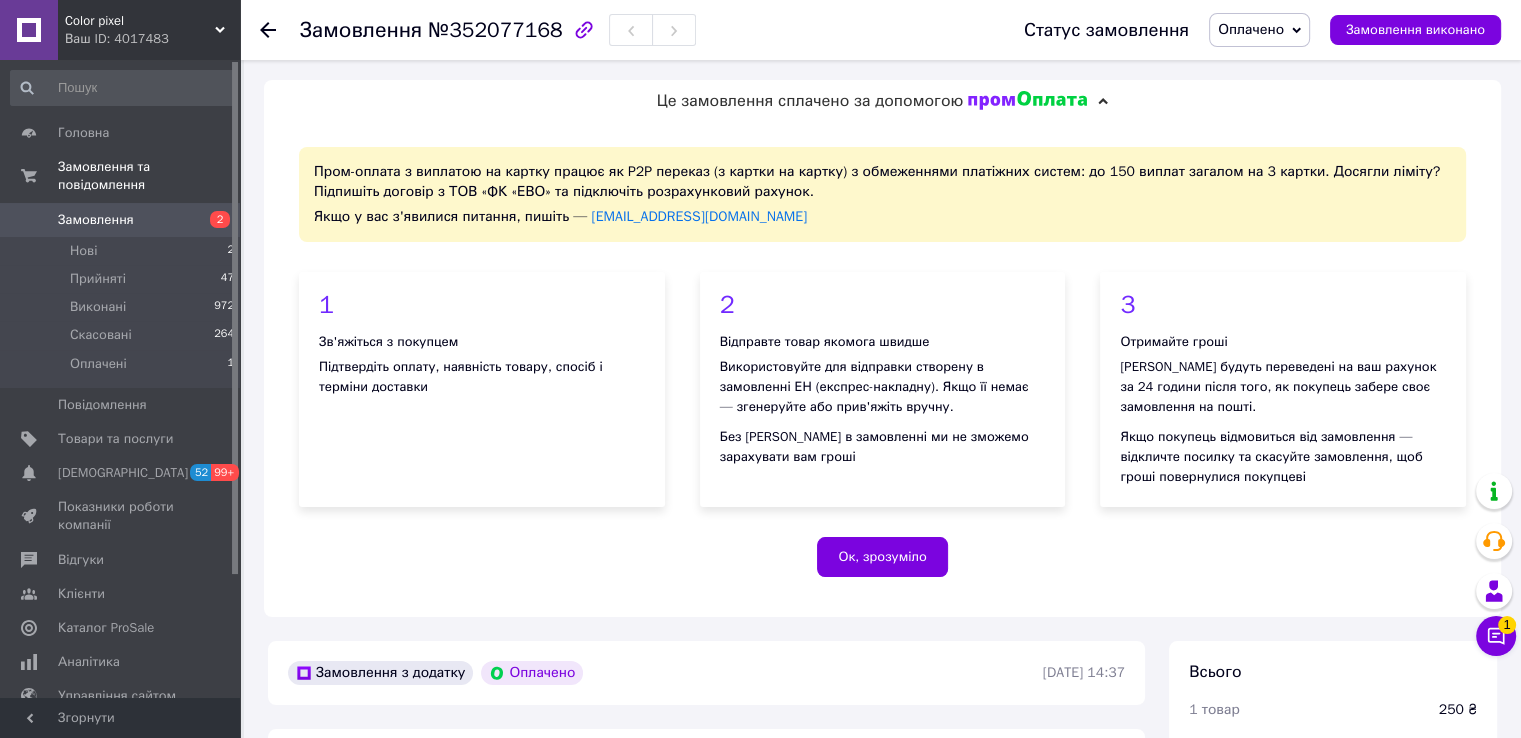 scroll, scrollTop: 0, scrollLeft: 0, axis: both 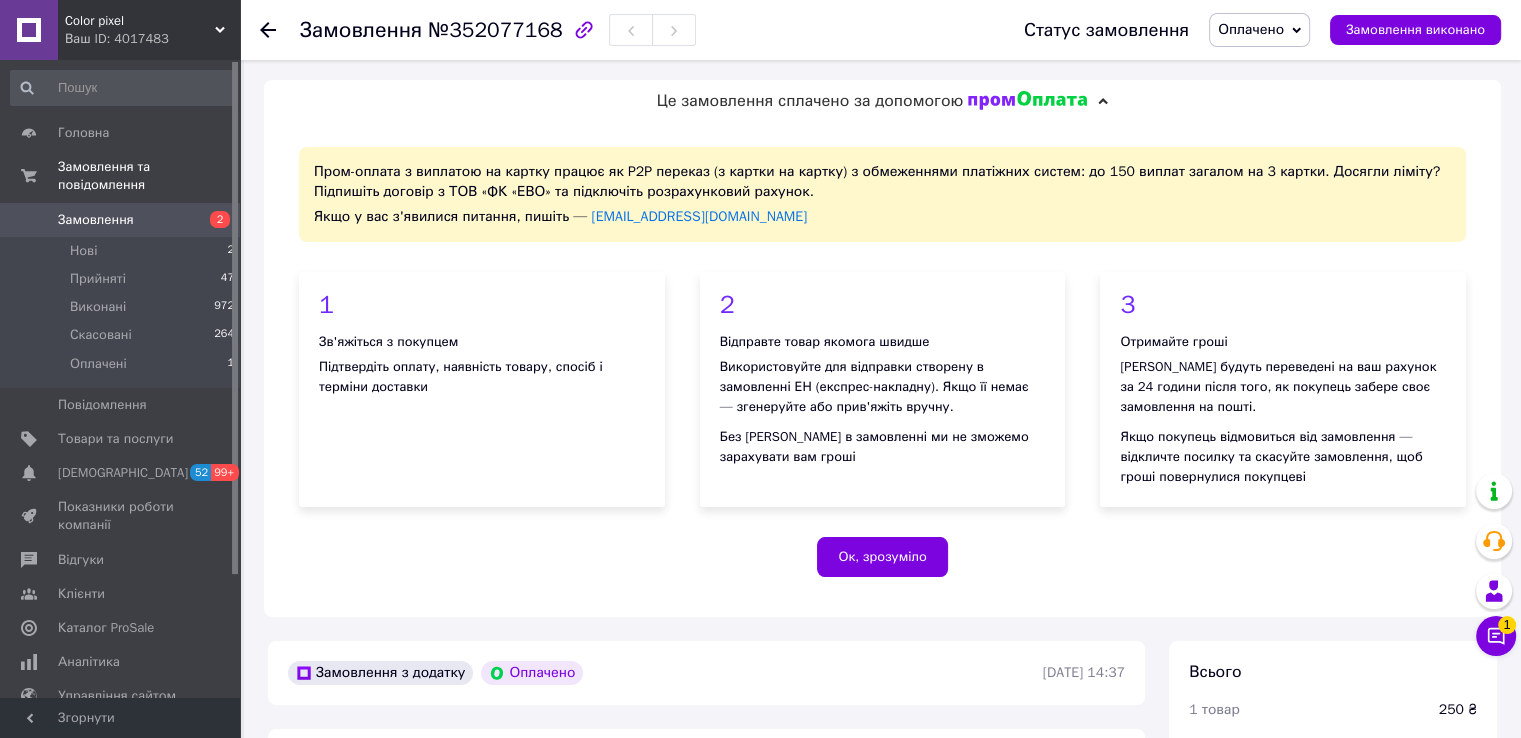 click on "Оплачено" at bounding box center (1251, 29) 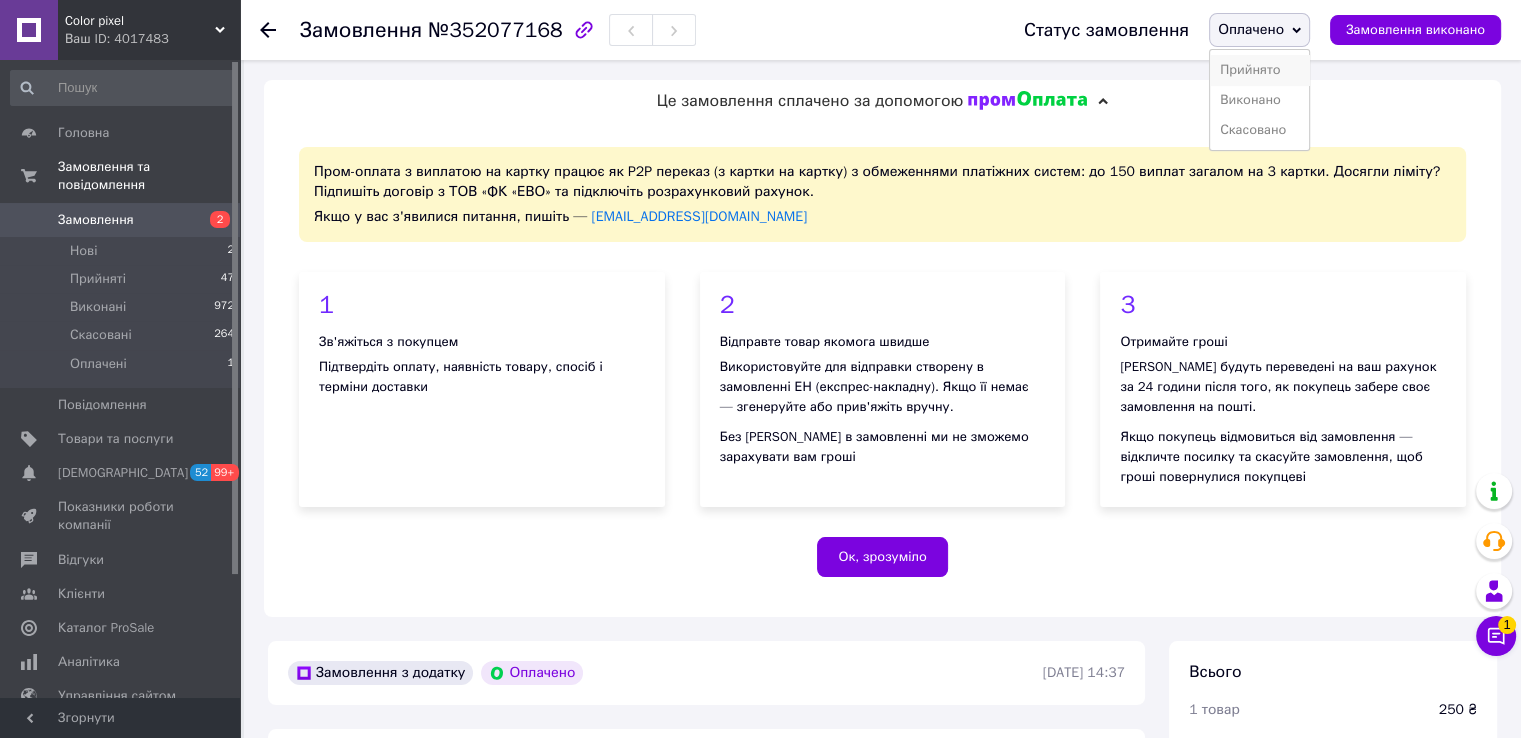 click on "Прийнято" at bounding box center (1259, 70) 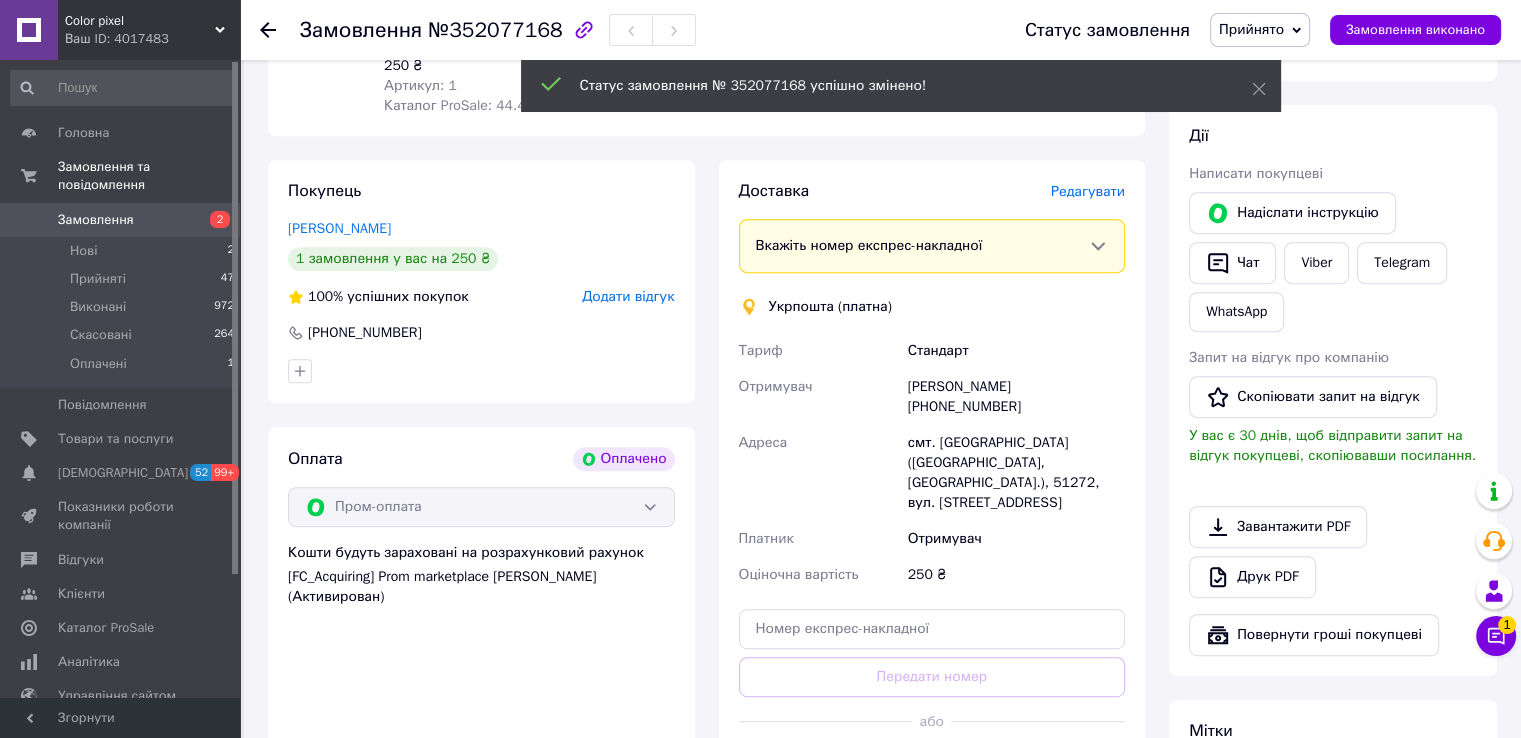 scroll, scrollTop: 1100, scrollLeft: 0, axis: vertical 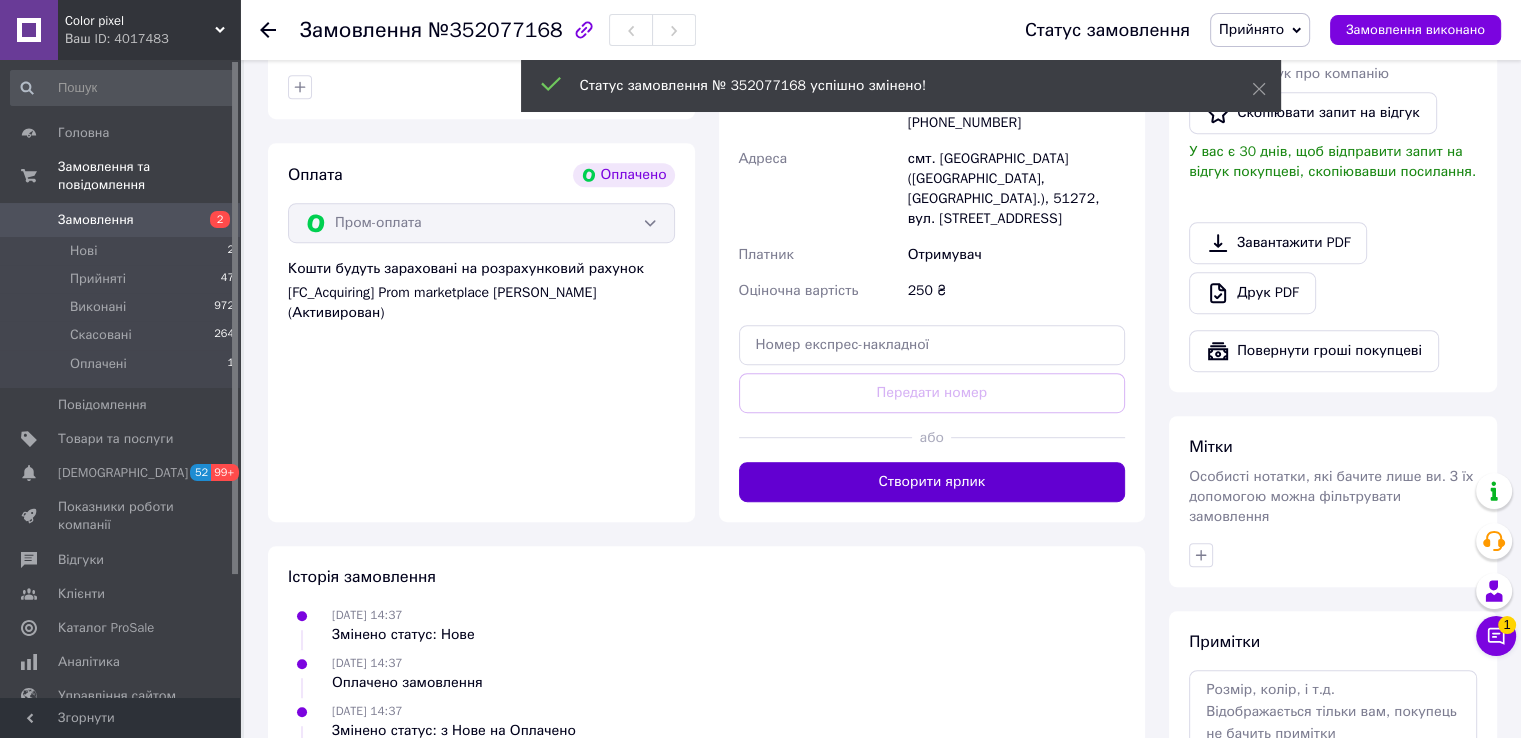 click on "Створити ярлик" at bounding box center [932, 482] 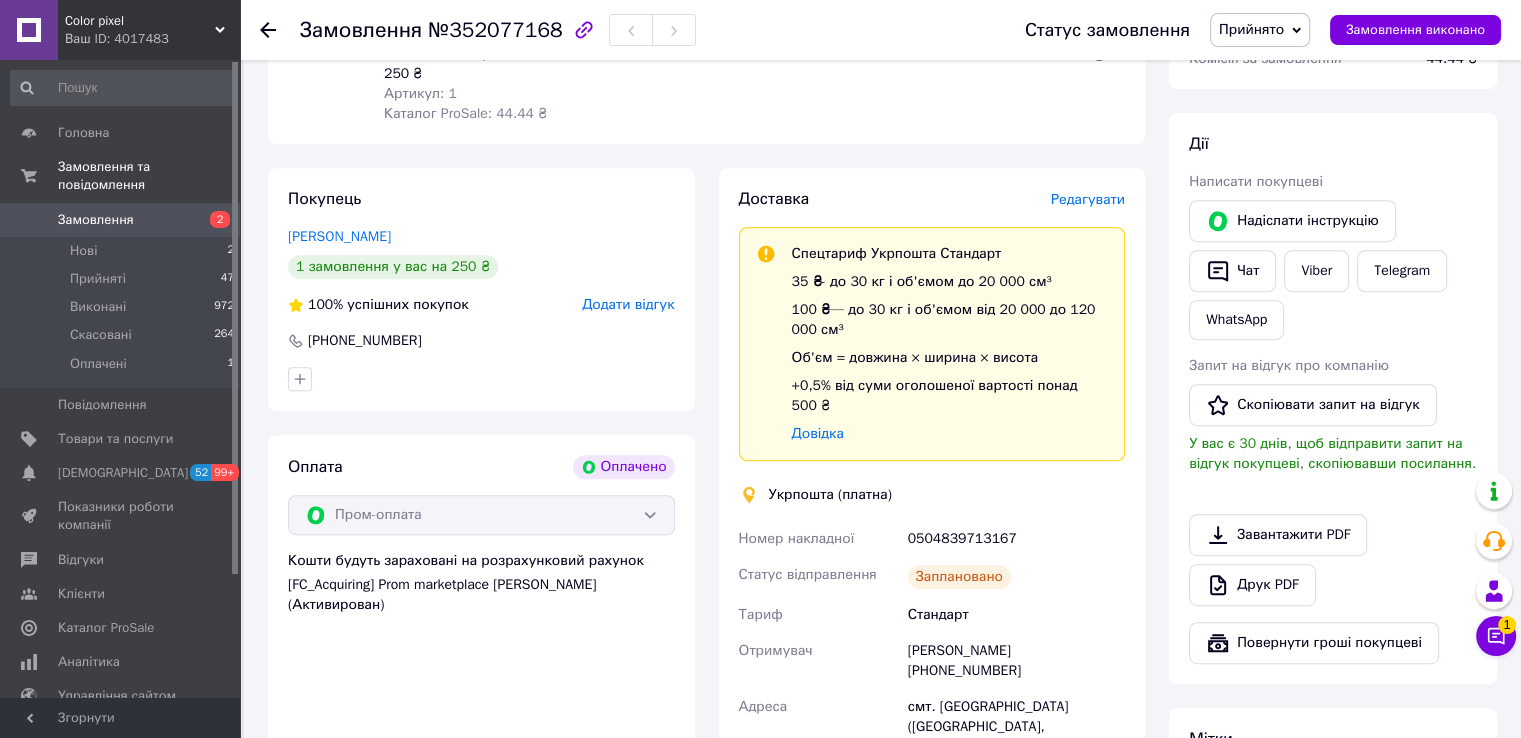 scroll, scrollTop: 700, scrollLeft: 0, axis: vertical 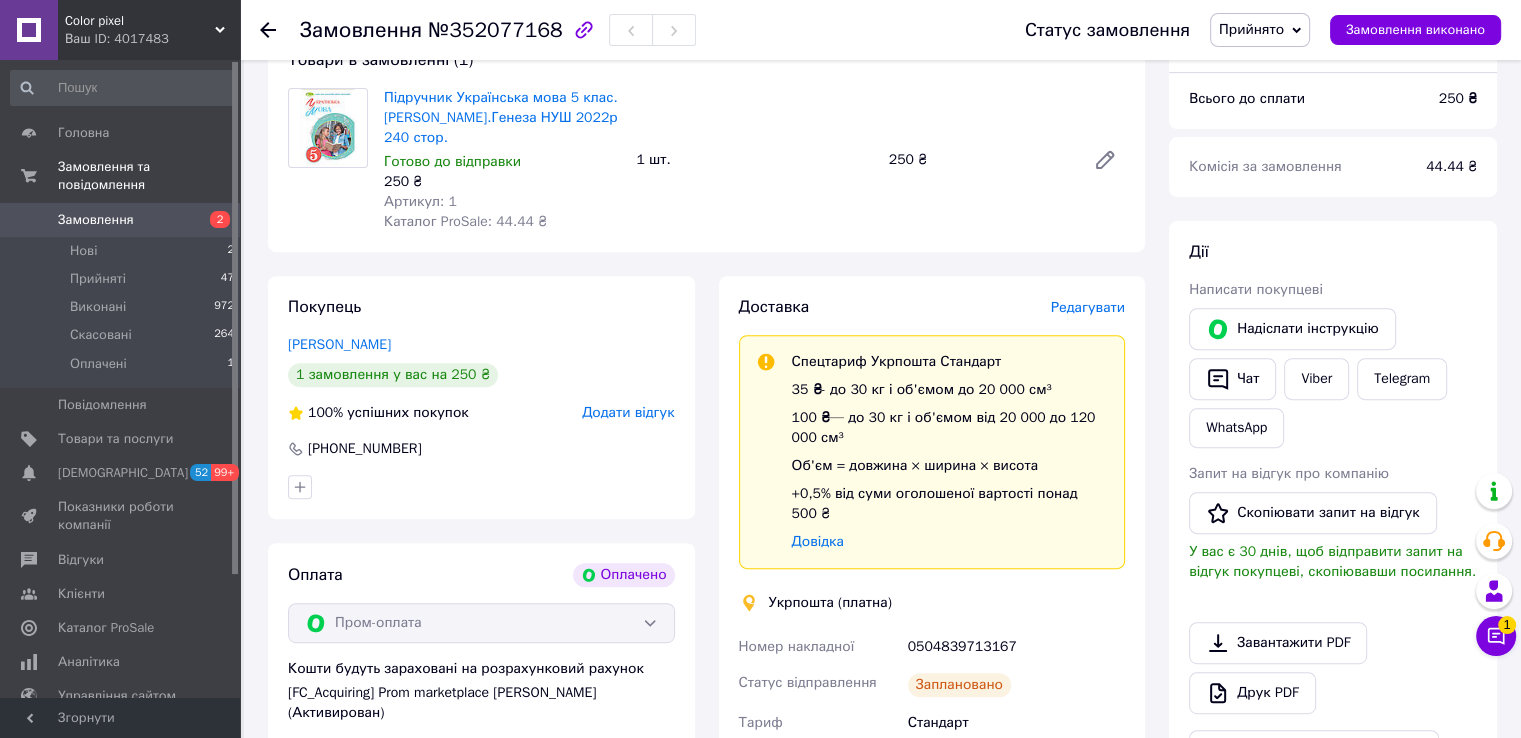 click on "0504839713167" at bounding box center (1016, 647) 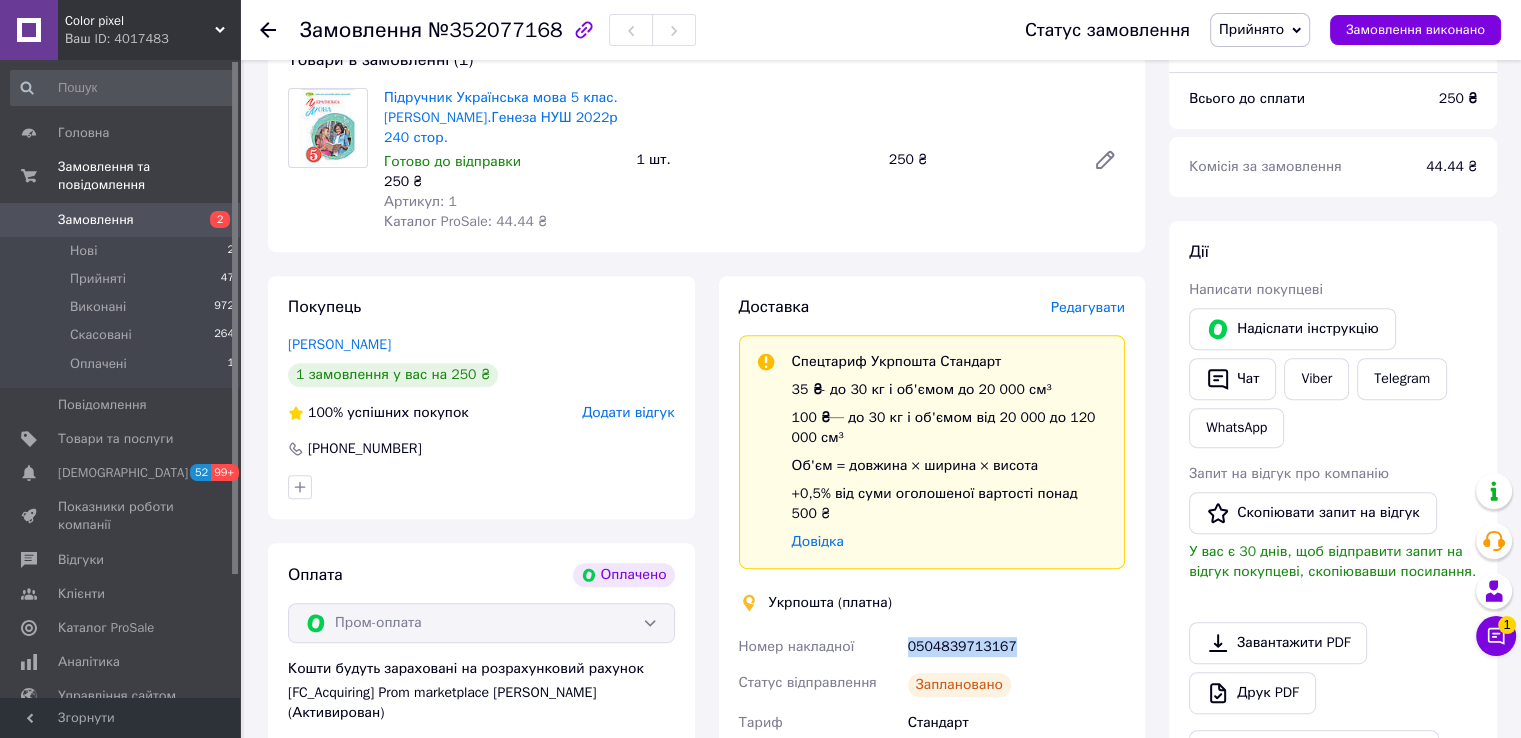 click on "0504839713167" at bounding box center [1016, 647] 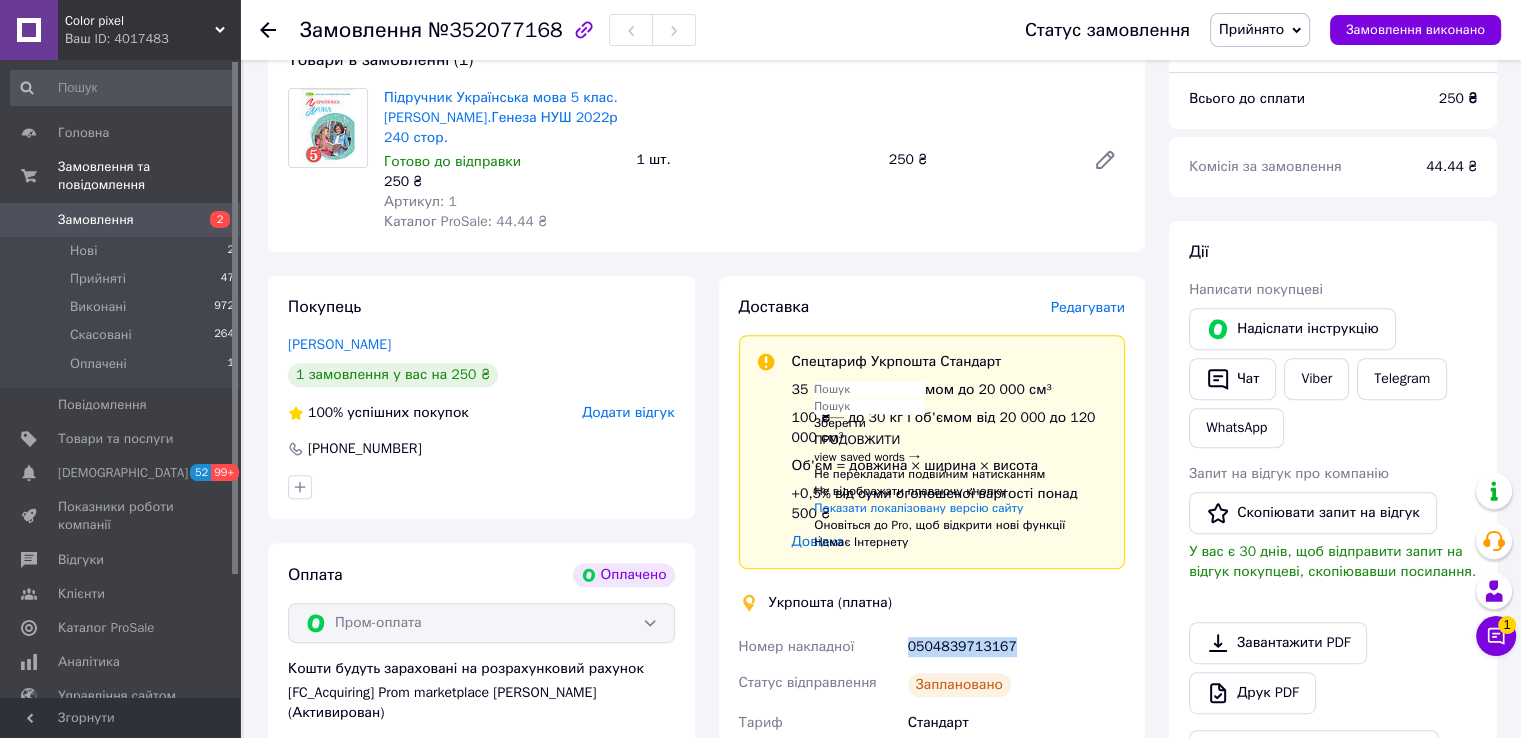 copy on "0504839713167" 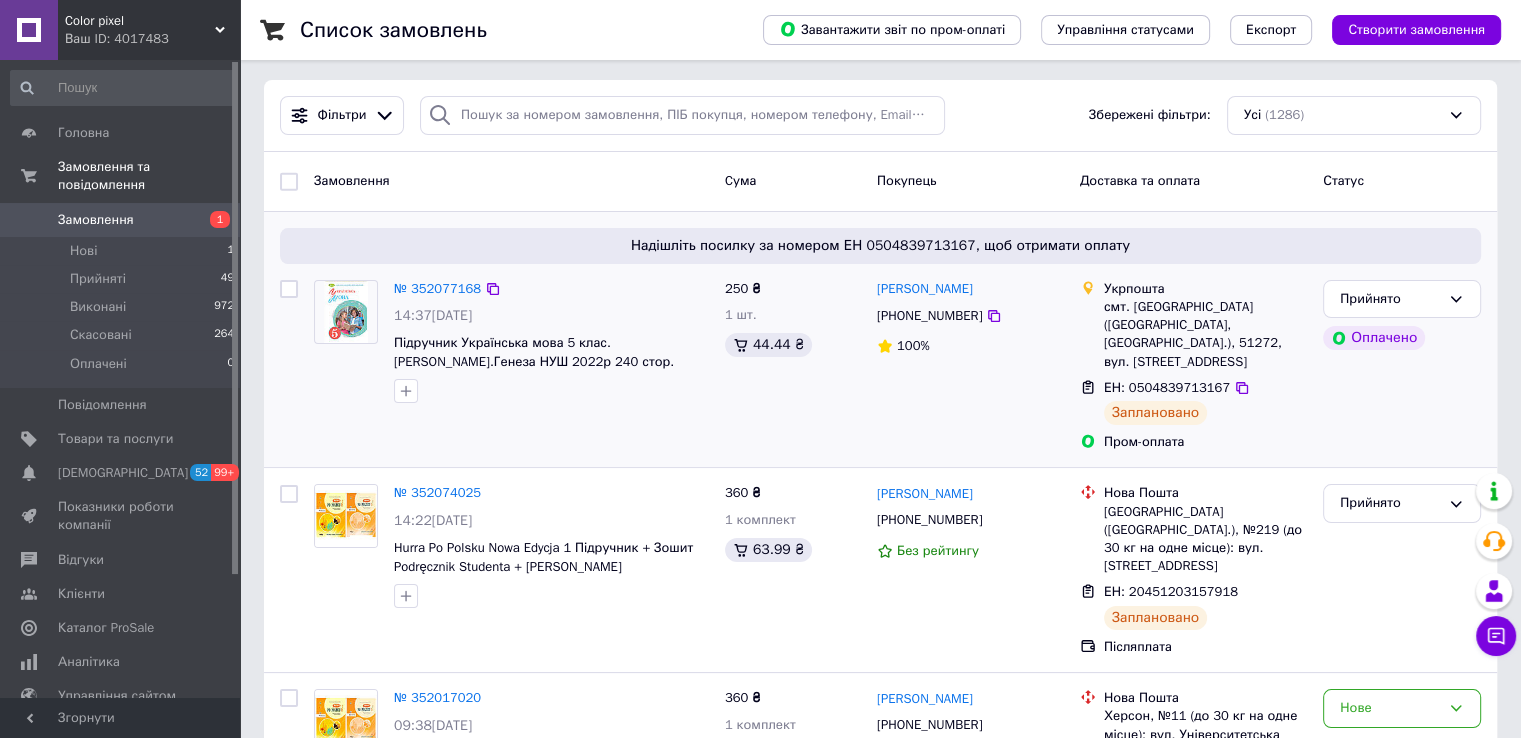 scroll, scrollTop: 0, scrollLeft: 0, axis: both 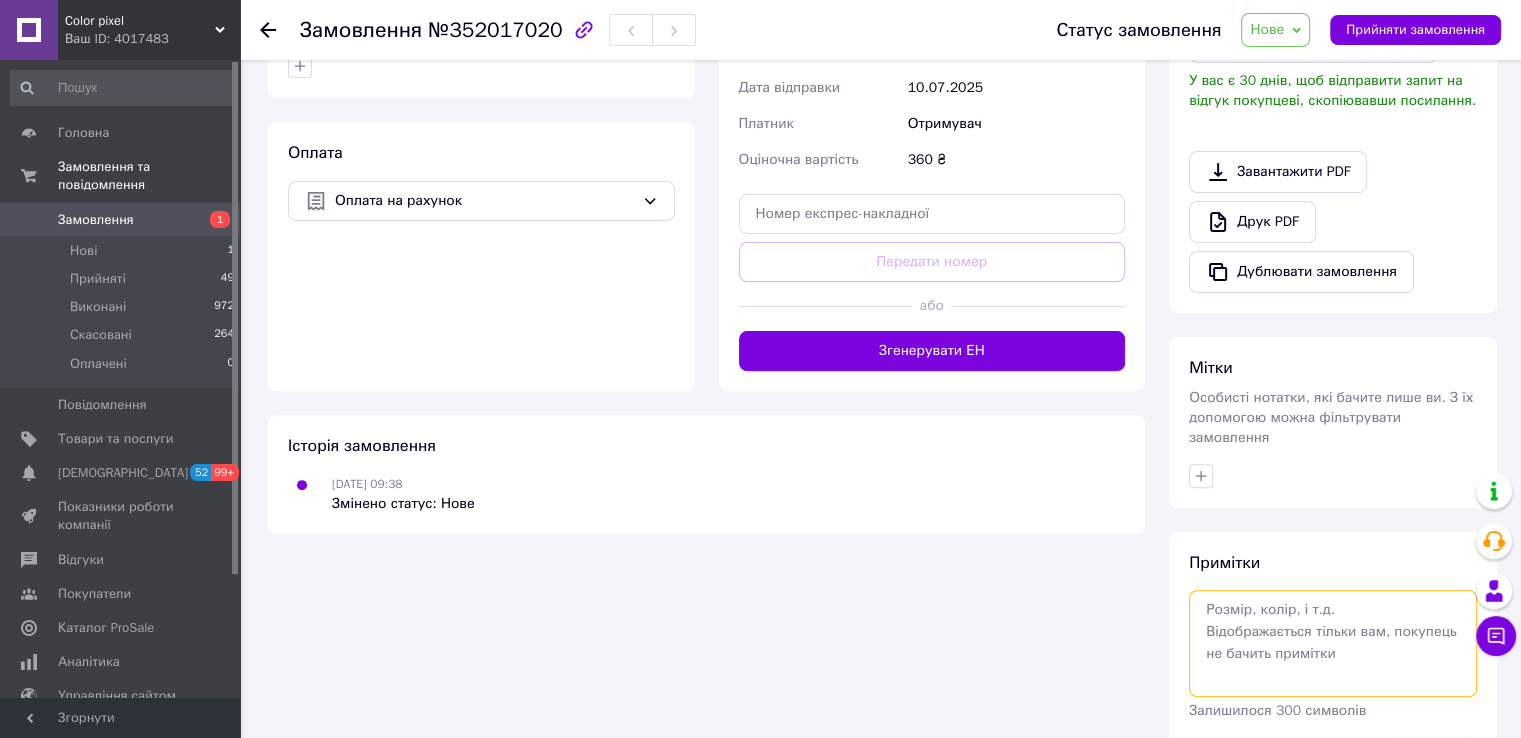 click at bounding box center (1333, 643) 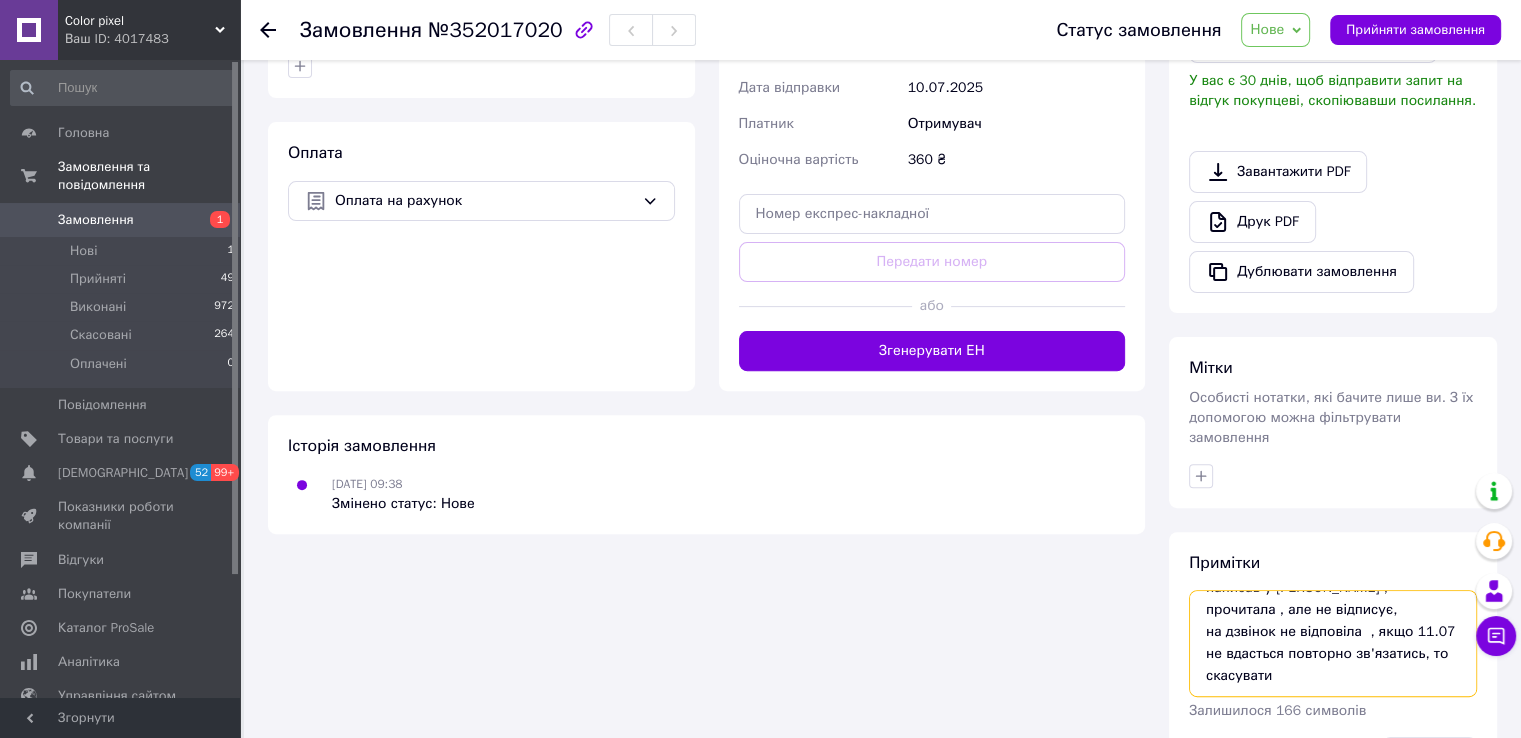 scroll, scrollTop: 42, scrollLeft: 0, axis: vertical 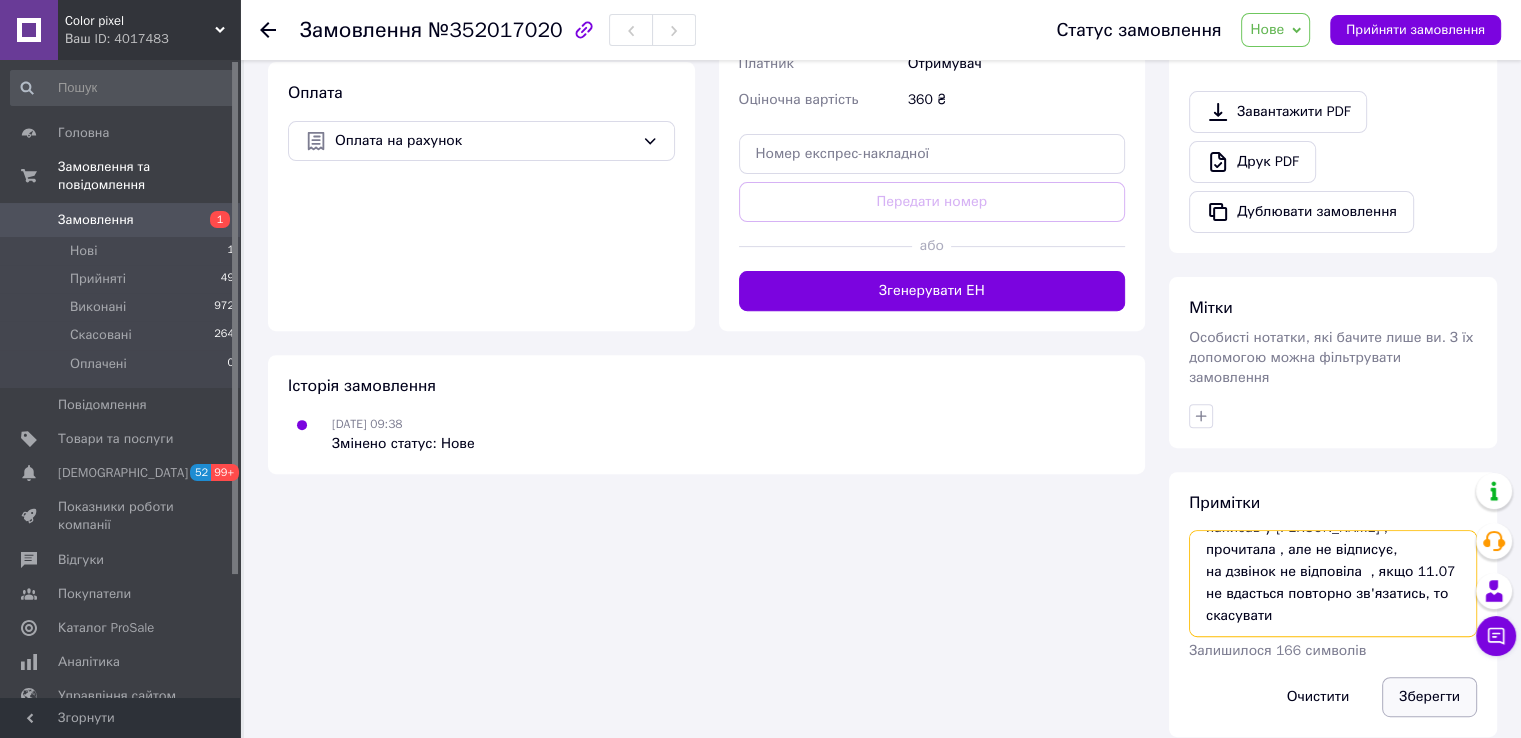 type on "написав у вайбер , прочитала , але не відписує,
на дзвінок не відповіла  , якщо 11.07 не вдасться повторно зв'язатись, то скасувати" 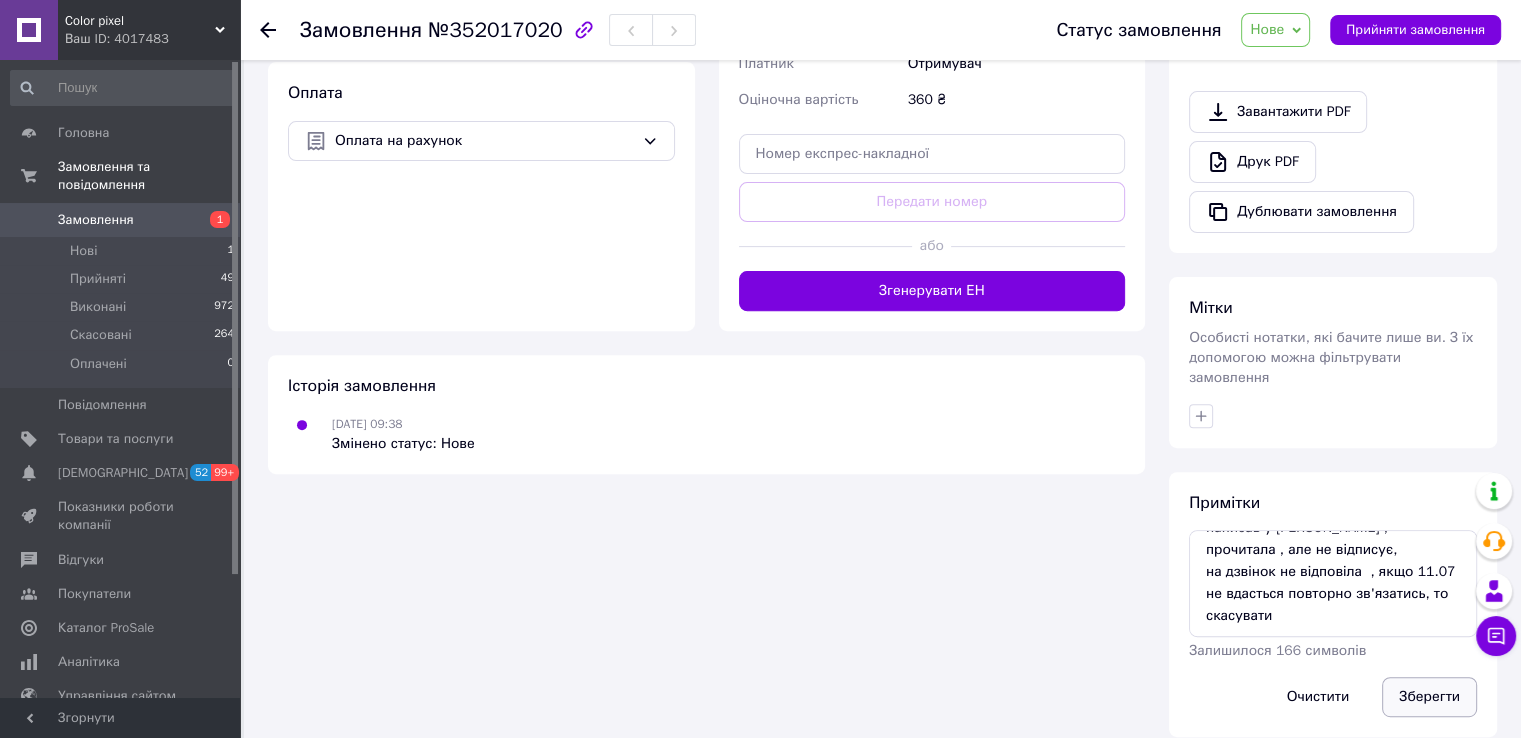 click on "Зберегти" at bounding box center (1429, 697) 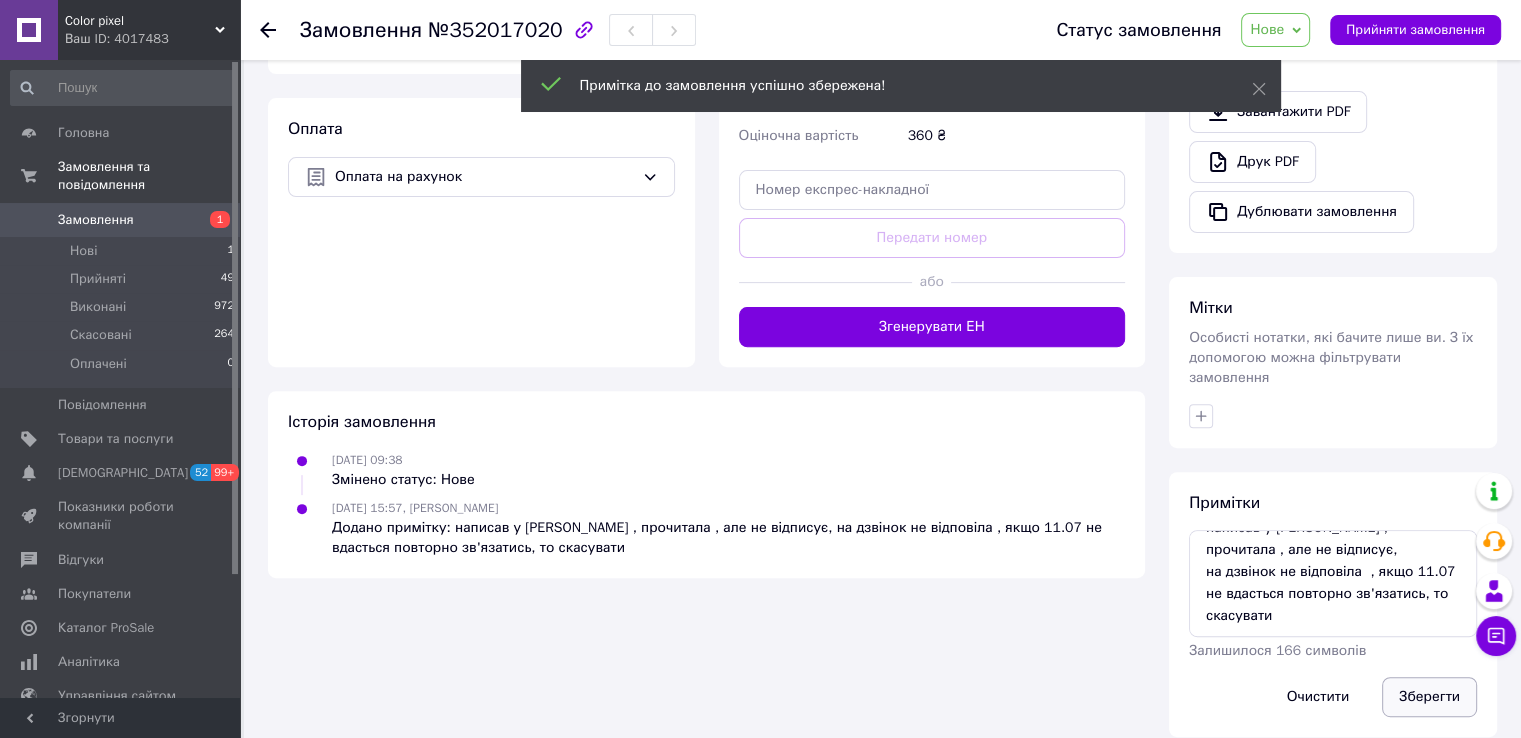 scroll, scrollTop: 660, scrollLeft: 0, axis: vertical 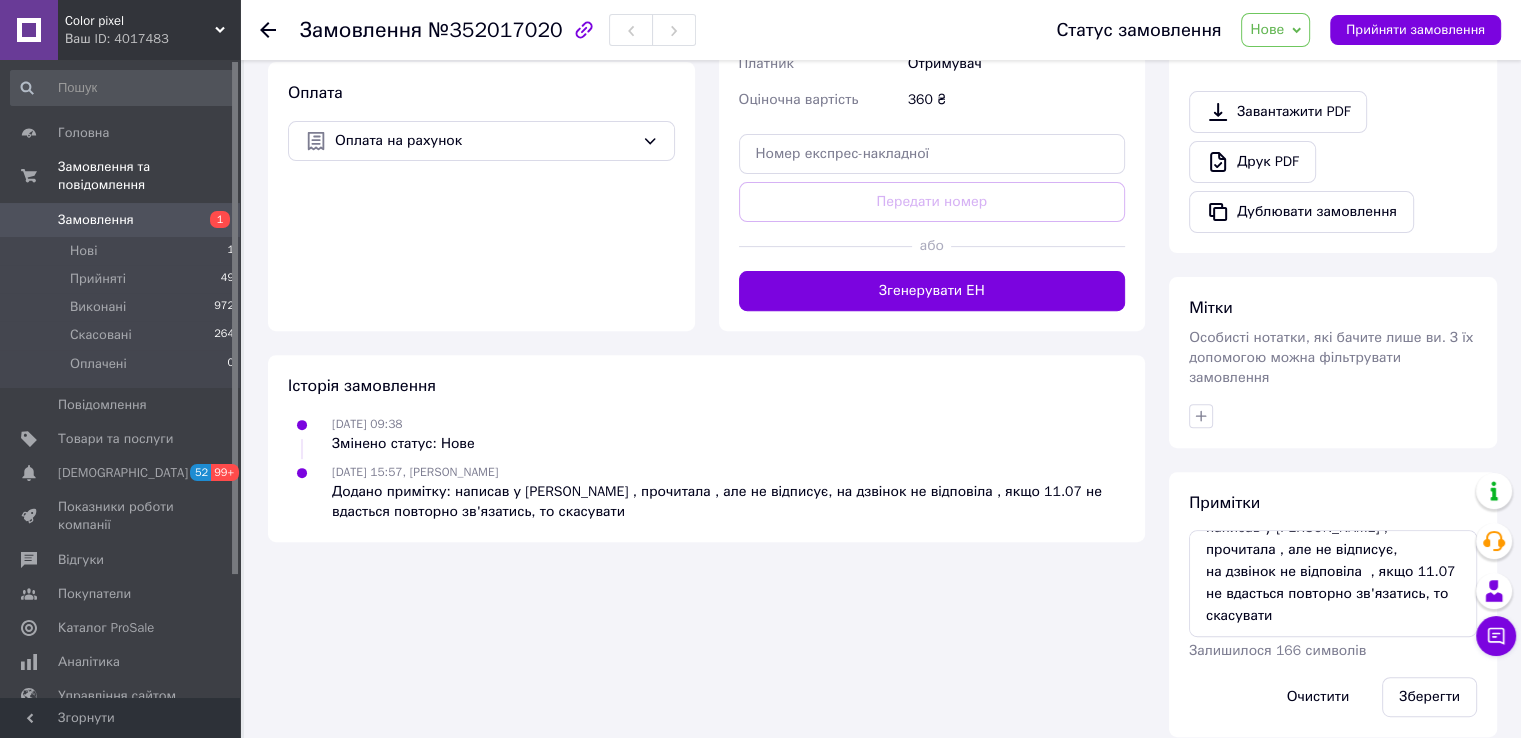 click on "Примітки написав у вайбер , прочитала , але не відписує,
на дзвінок не відповіла  , якщо 11.07 не вдасться повторно зв'язатись, то скасувати
Залишилося 166 символів Очистити Зберегти" at bounding box center (1333, 604) 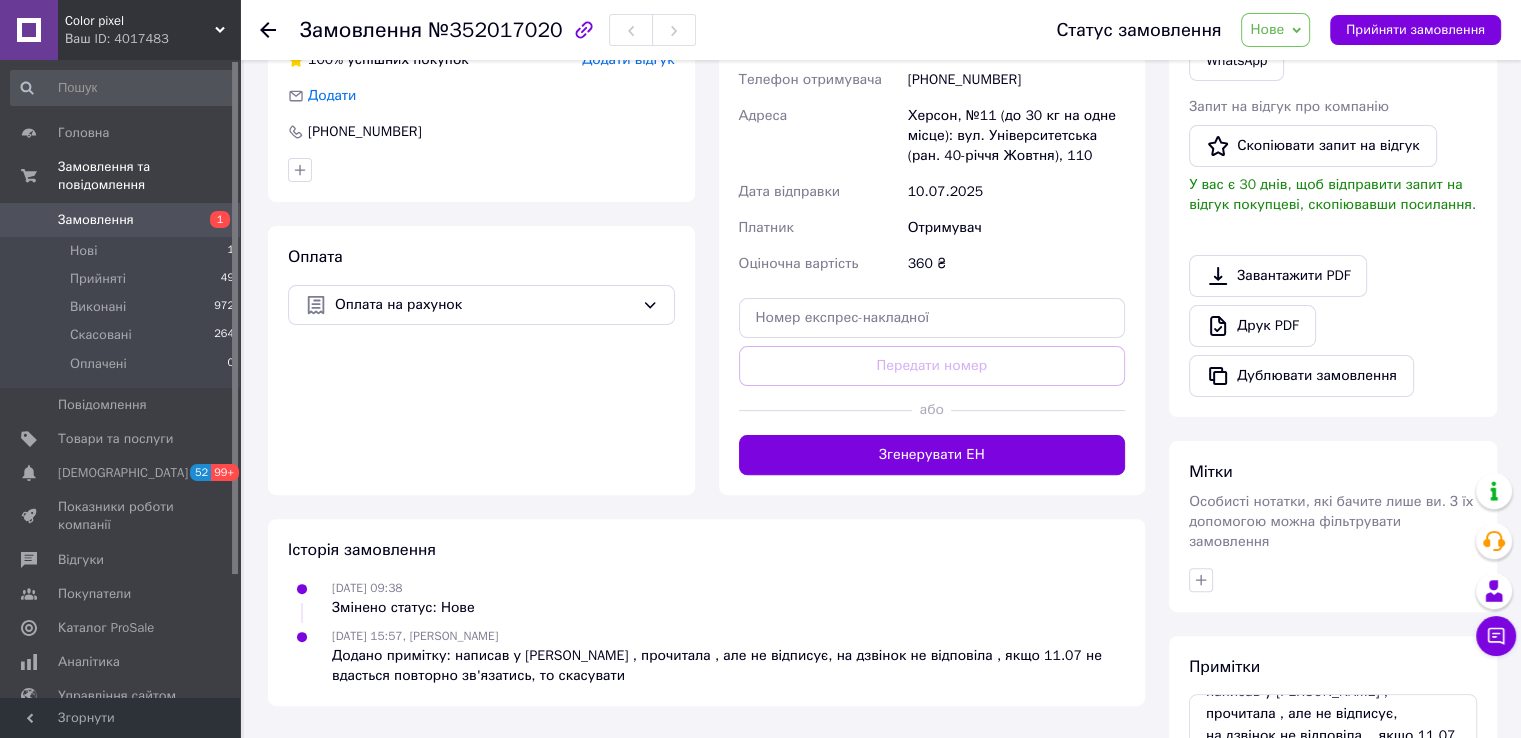 scroll, scrollTop: 460, scrollLeft: 0, axis: vertical 